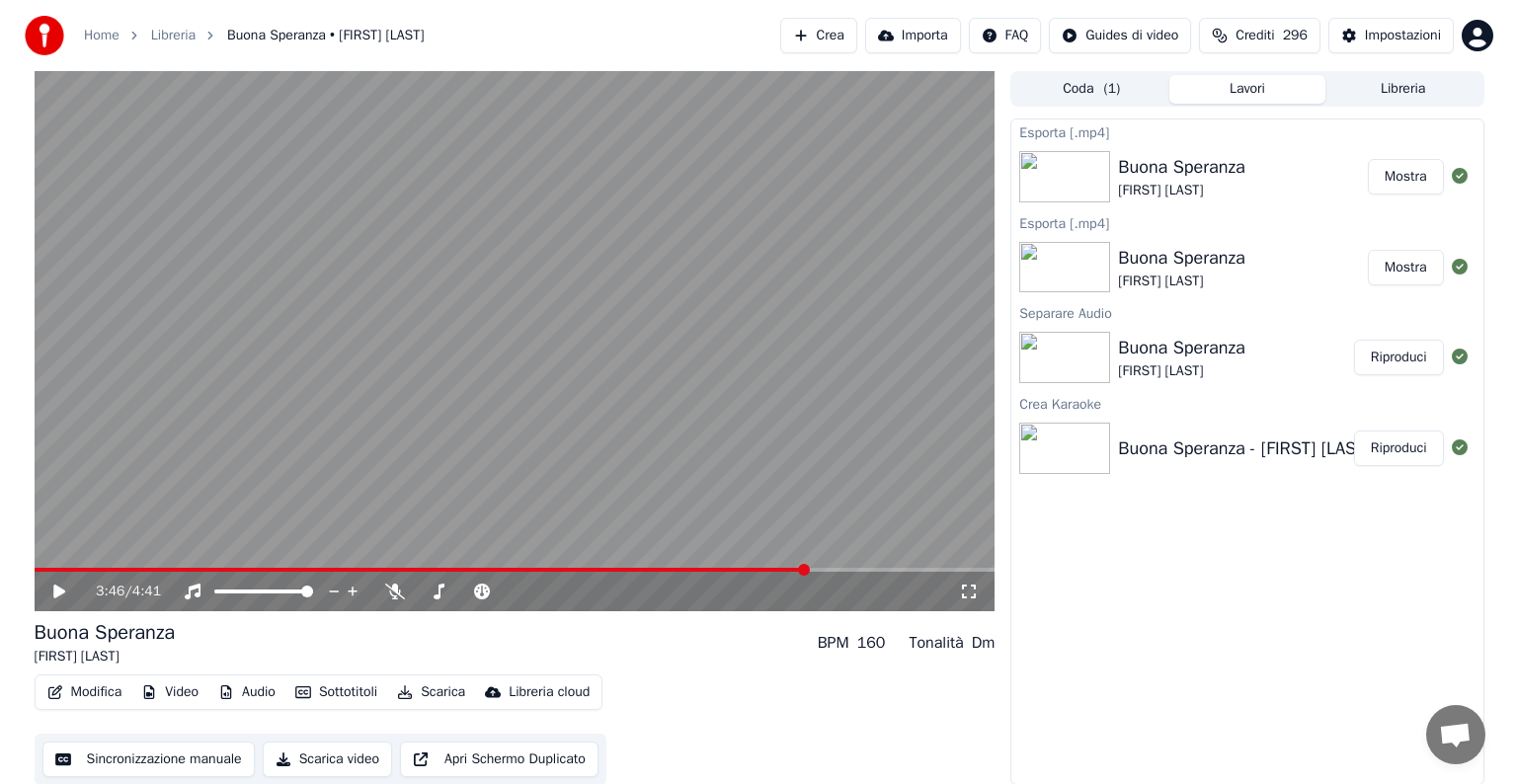 scroll, scrollTop: 1, scrollLeft: 0, axis: vertical 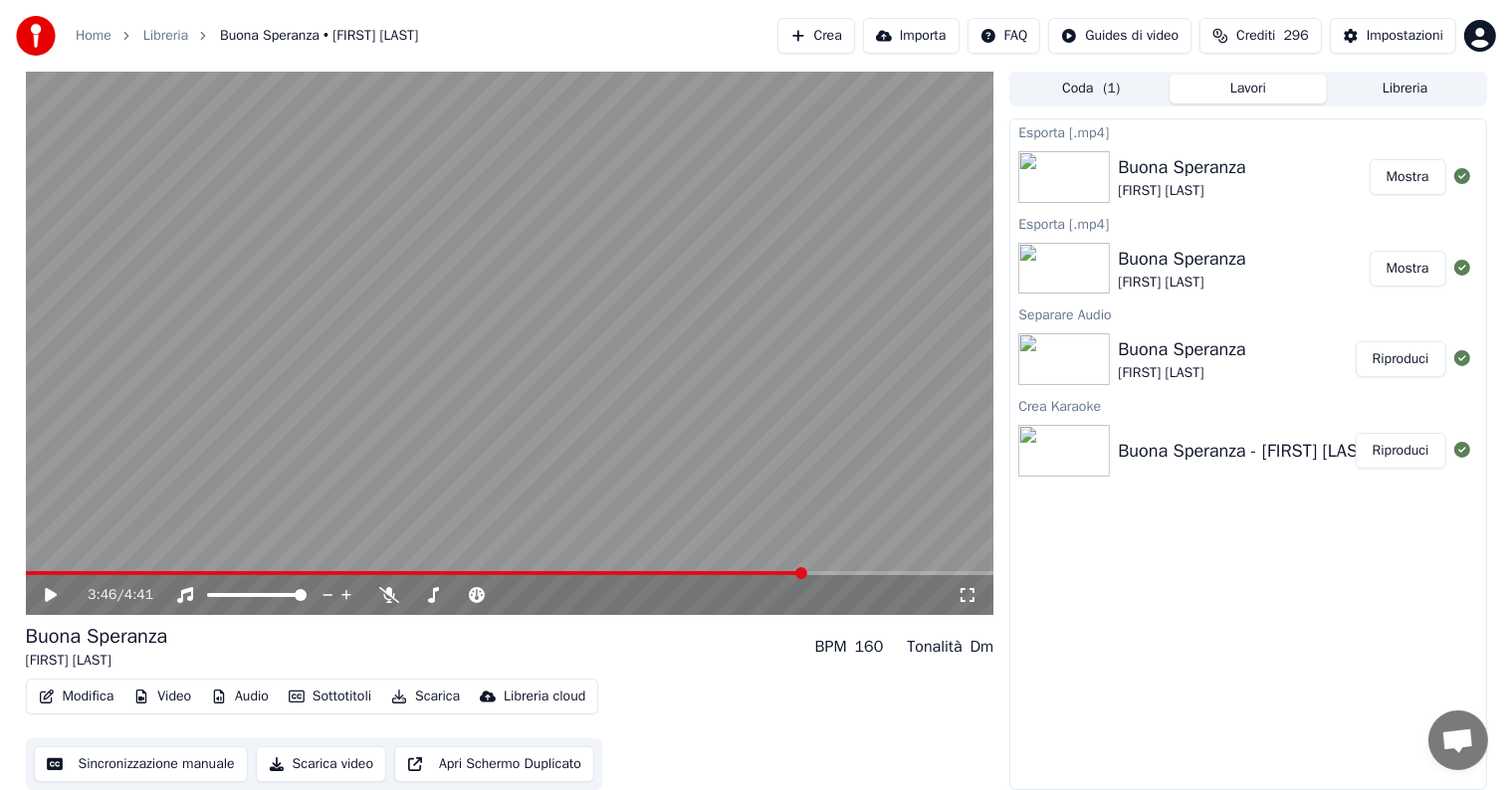 click on "Crea" at bounding box center (816, 36) 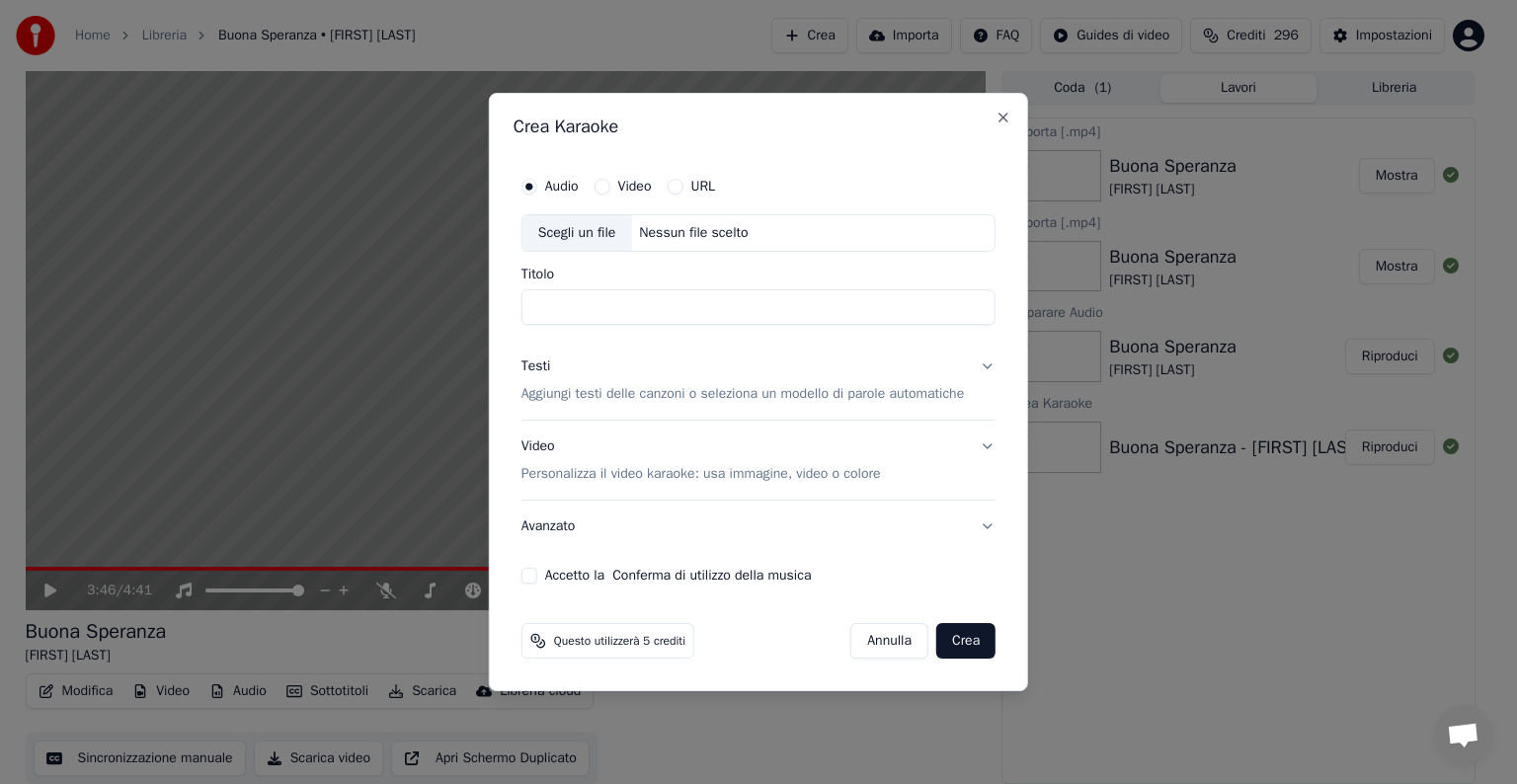 click on "Nessun file scelto" at bounding box center (693, 233) 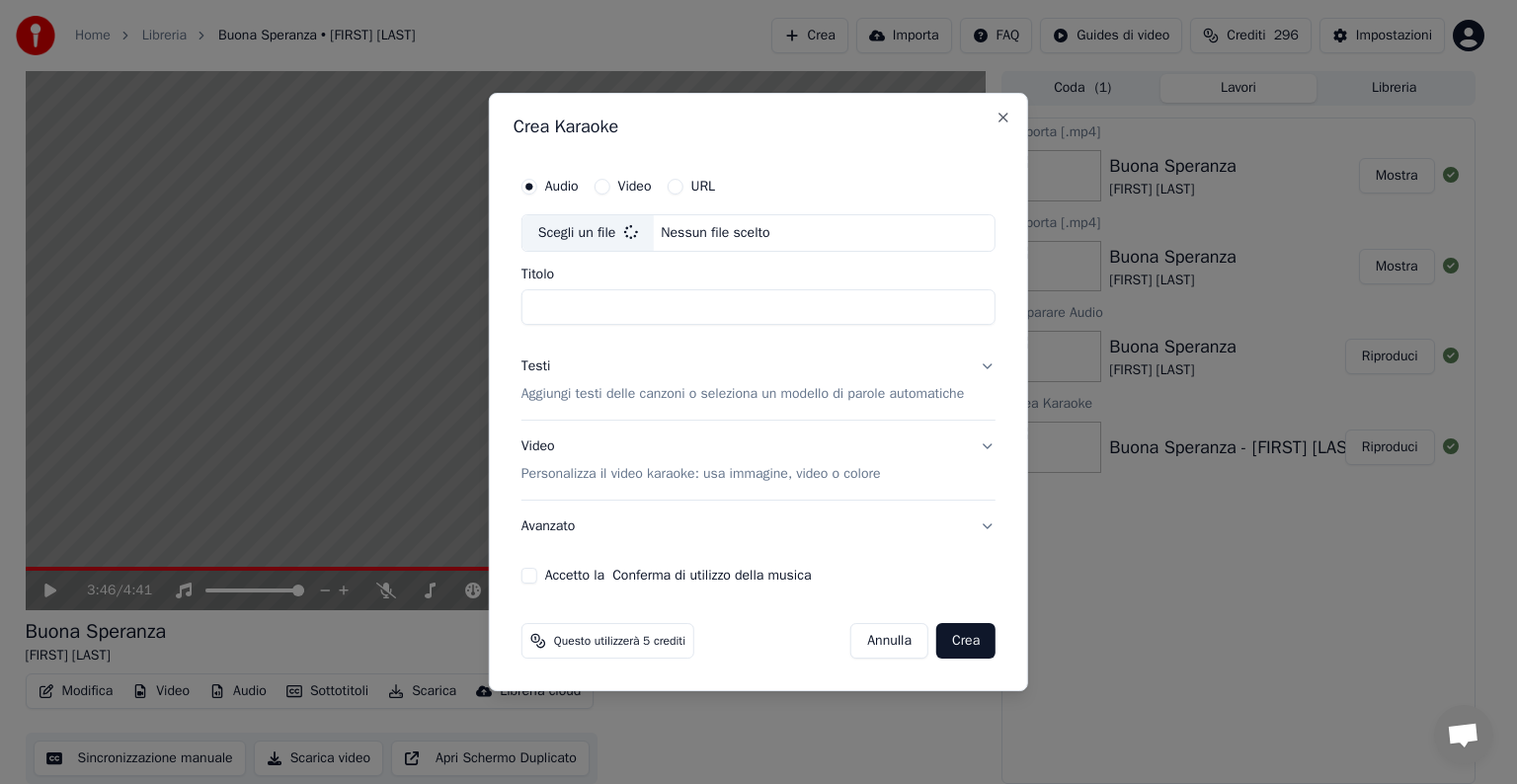 type on "**********" 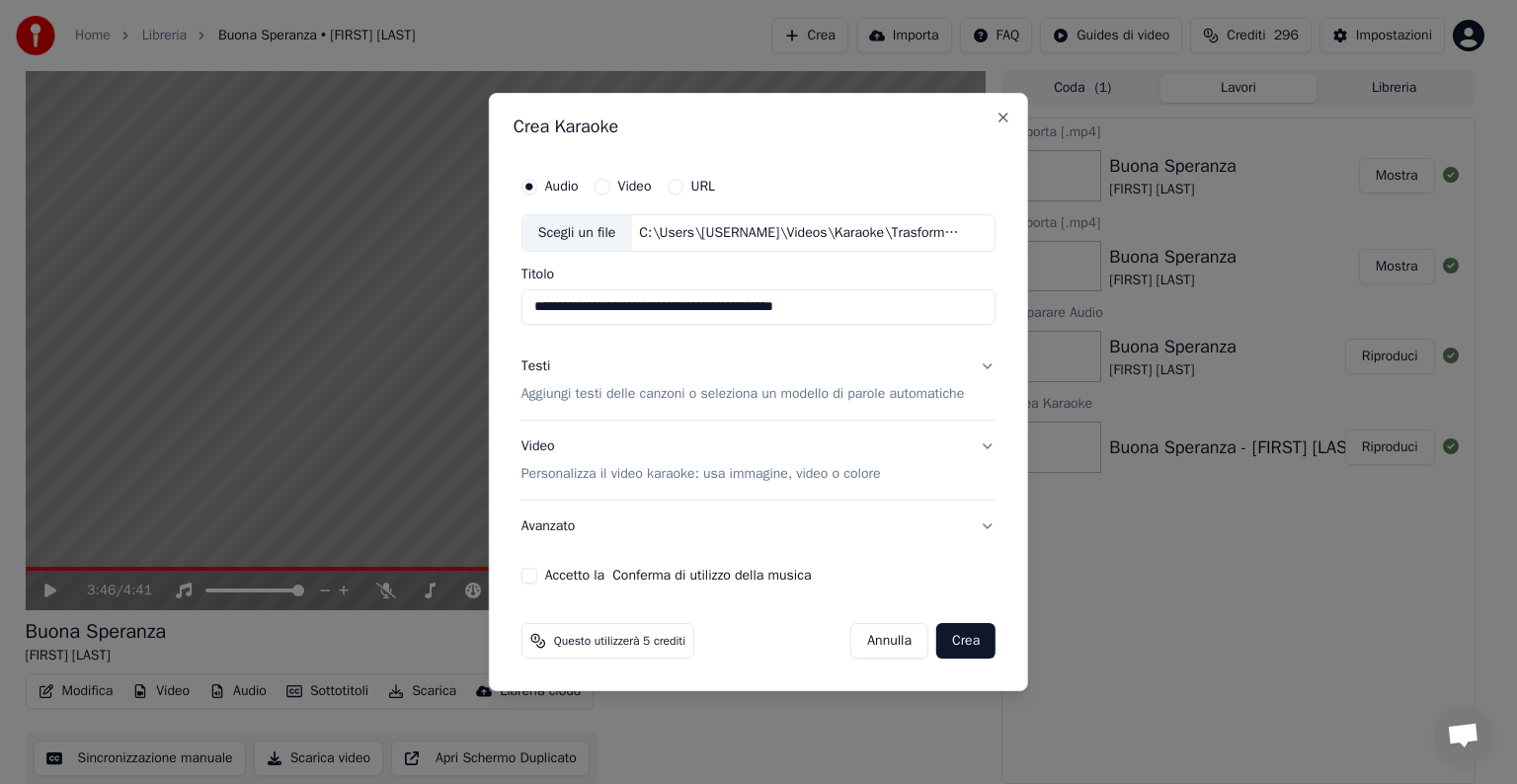 click on "Testi Aggiungi testi delle canzoni o seleziona un modello di parole automatiche" at bounding box center (758, 380) 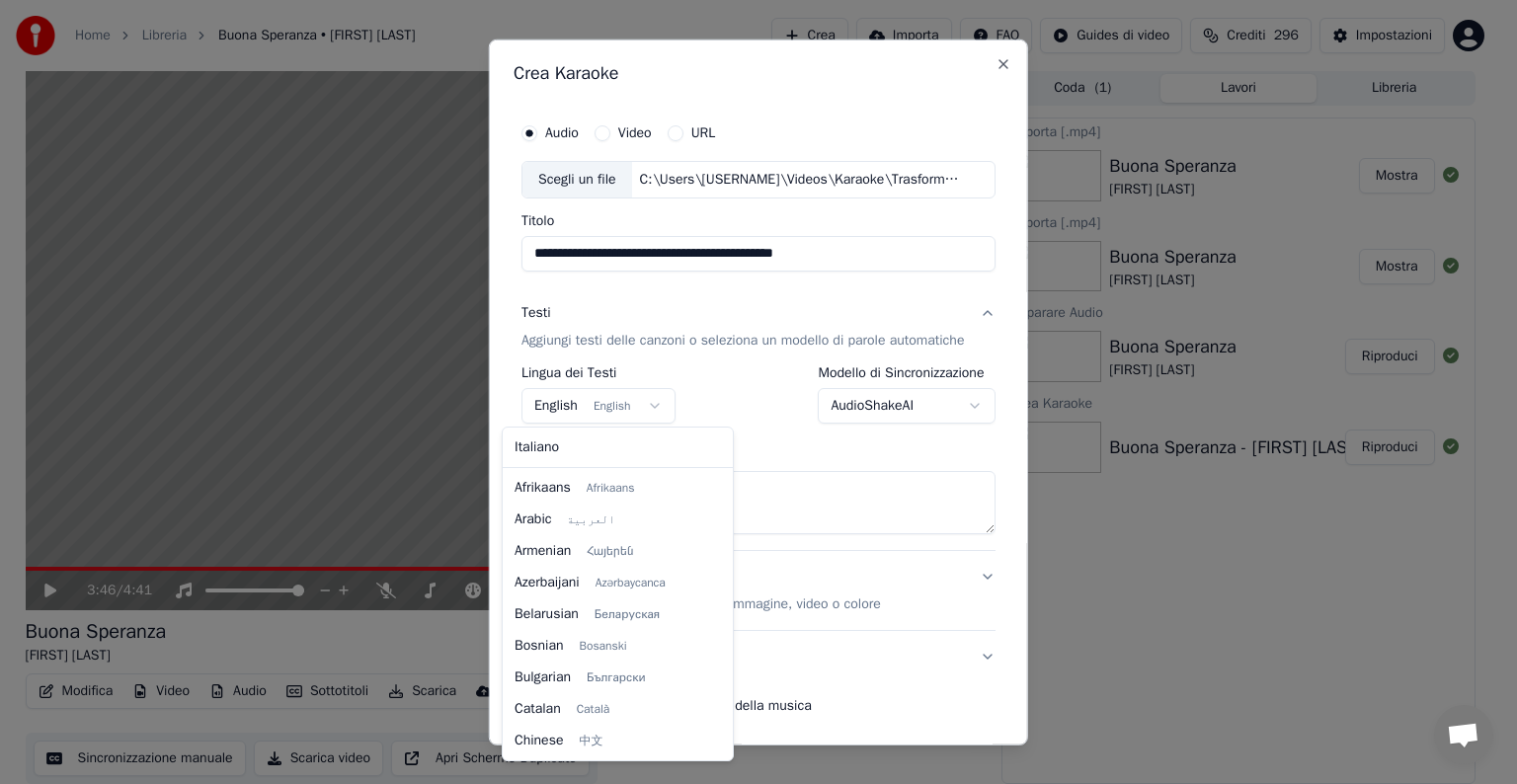 click on "**********" at bounding box center (750, 391) 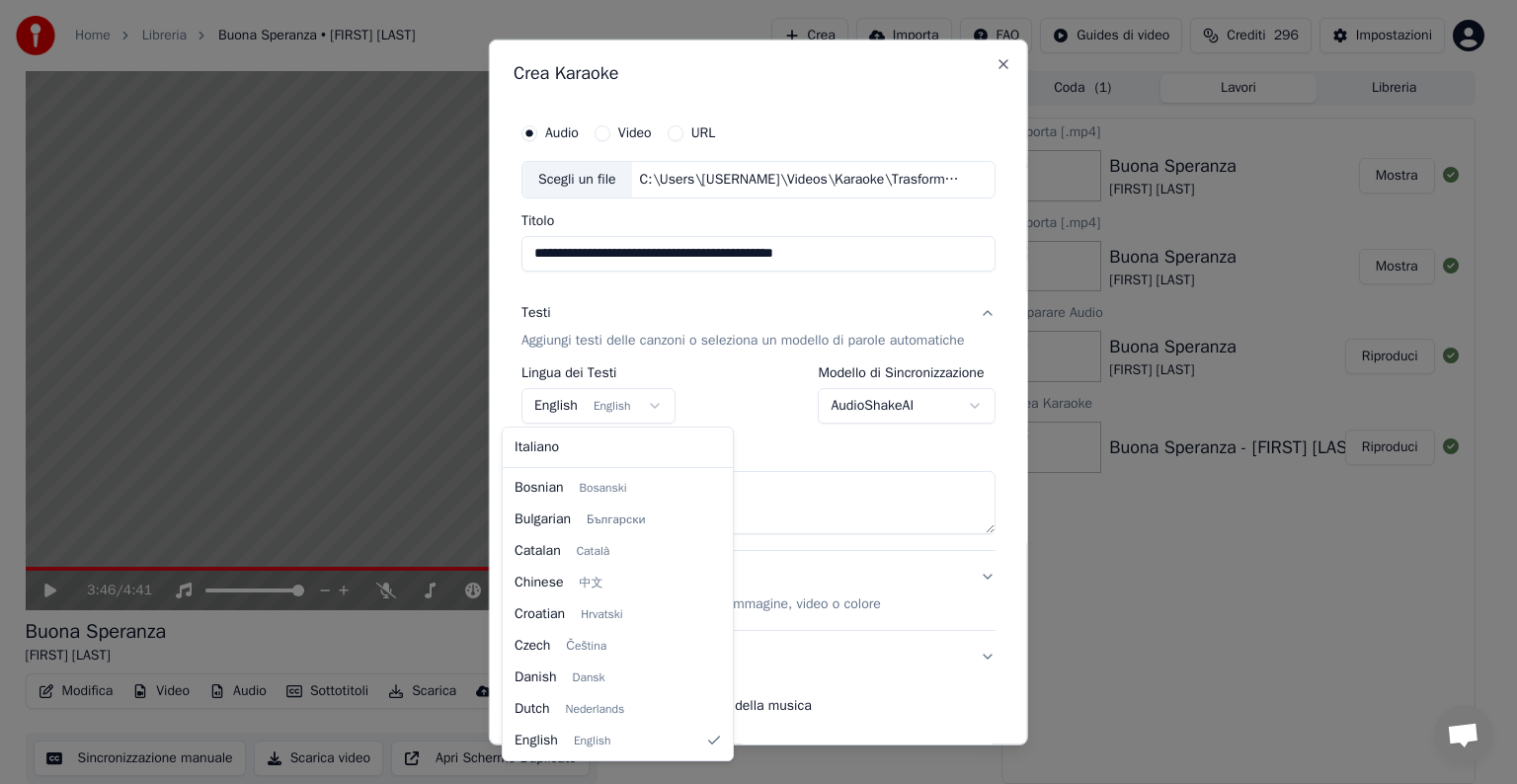 select on "**" 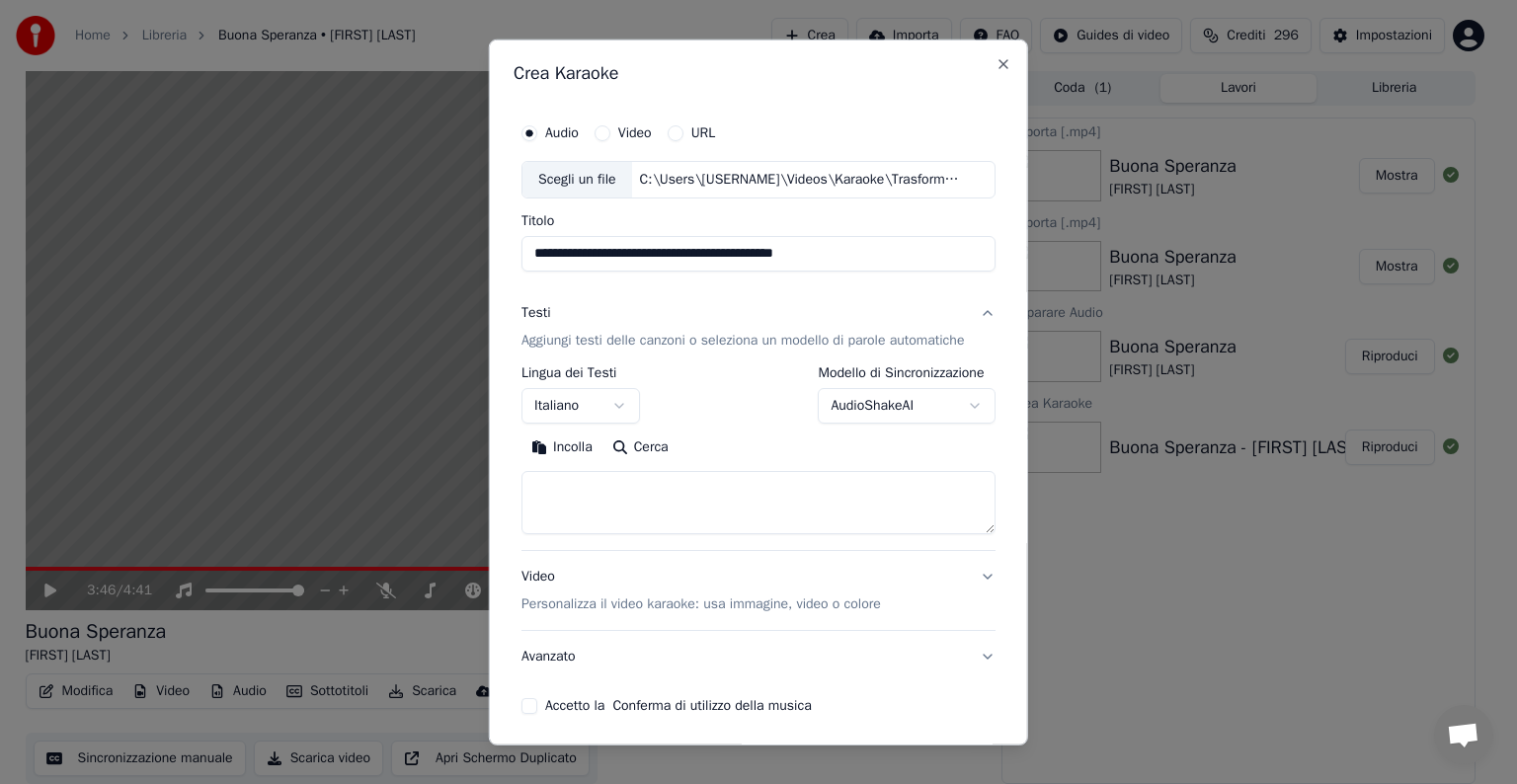 click at bounding box center (758, 503) 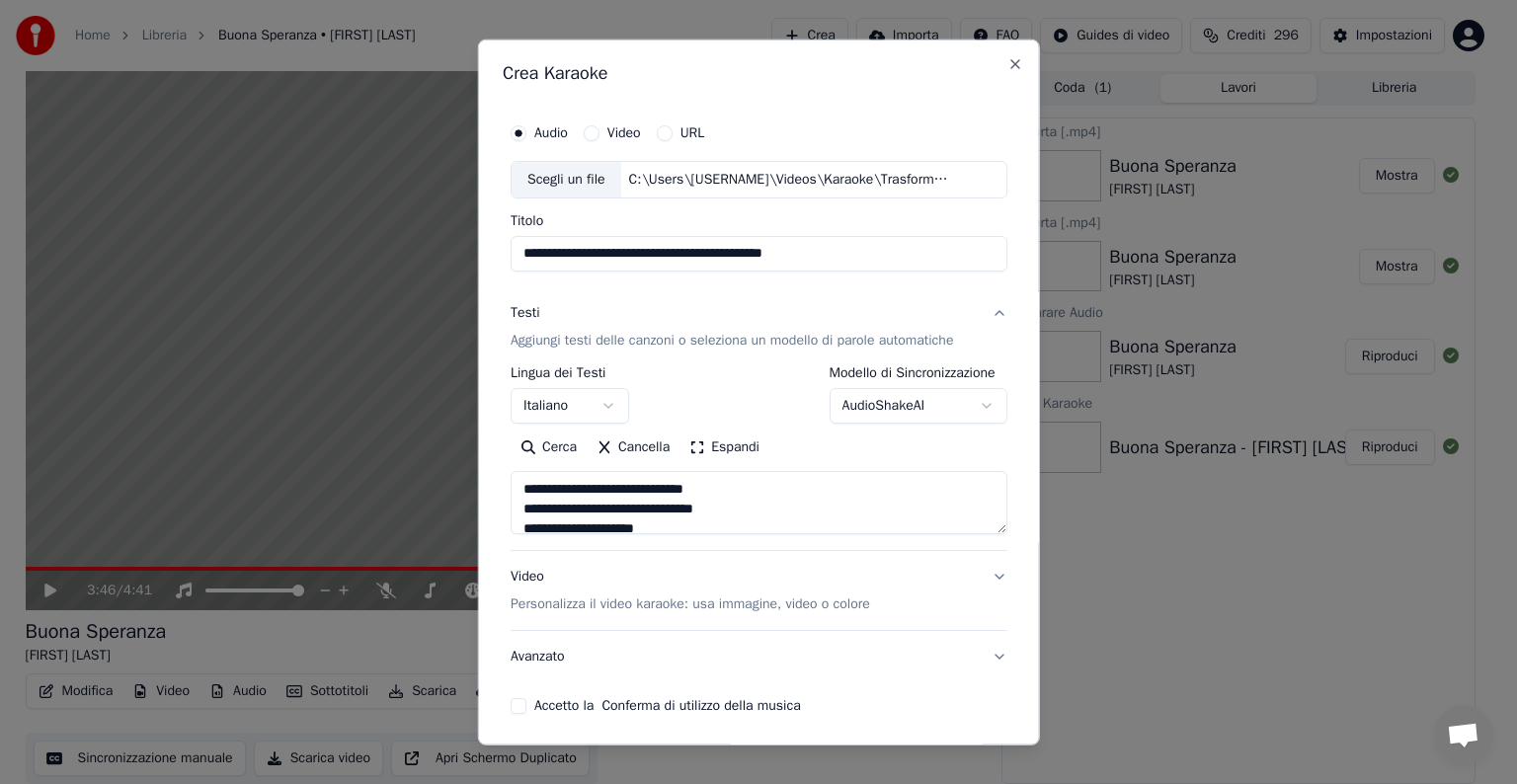 scroll, scrollTop: 75, scrollLeft: 0, axis: vertical 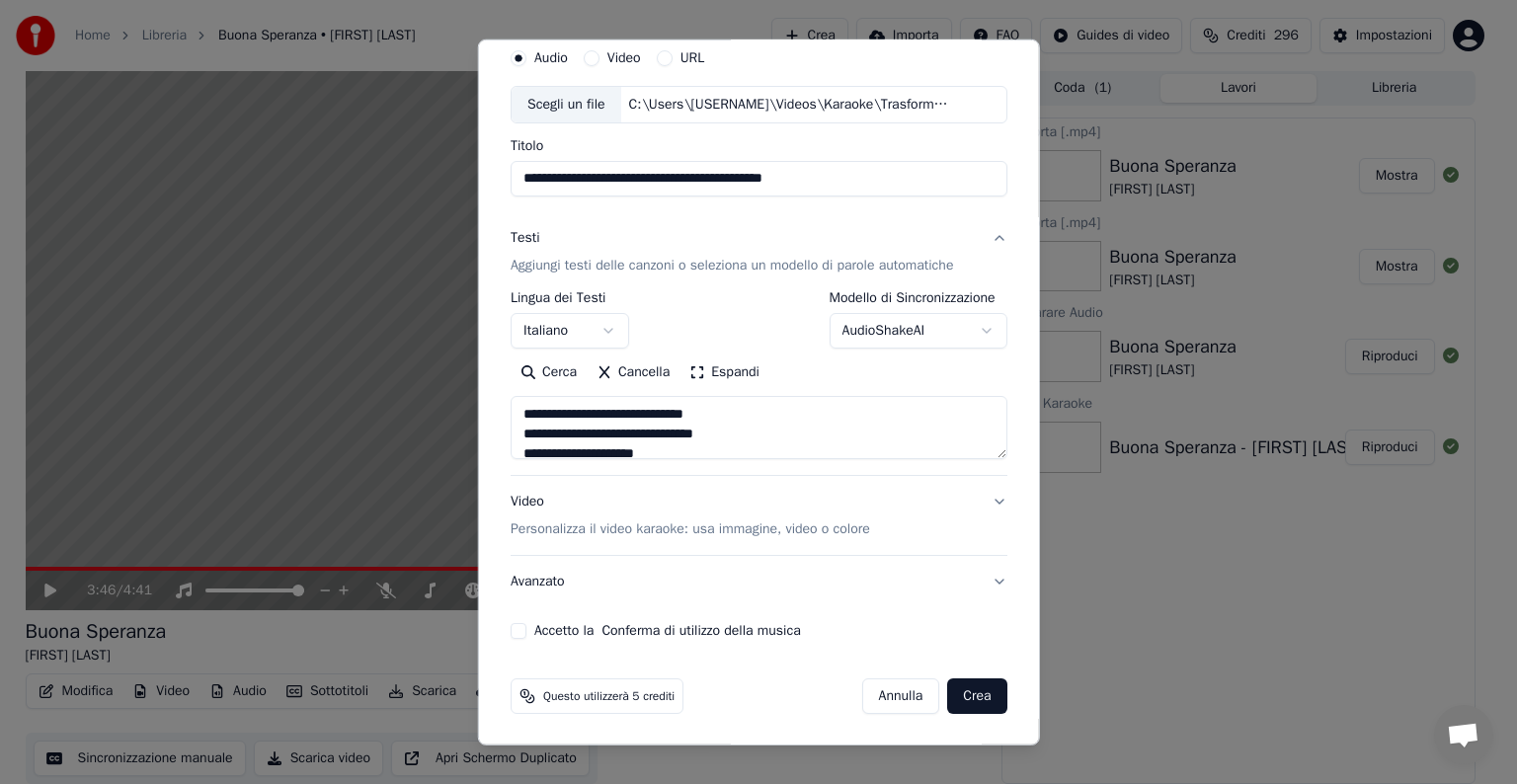 click on "Video Personalizza il video karaoke: usa immagine, video o colore" at bounding box center (758, 515) 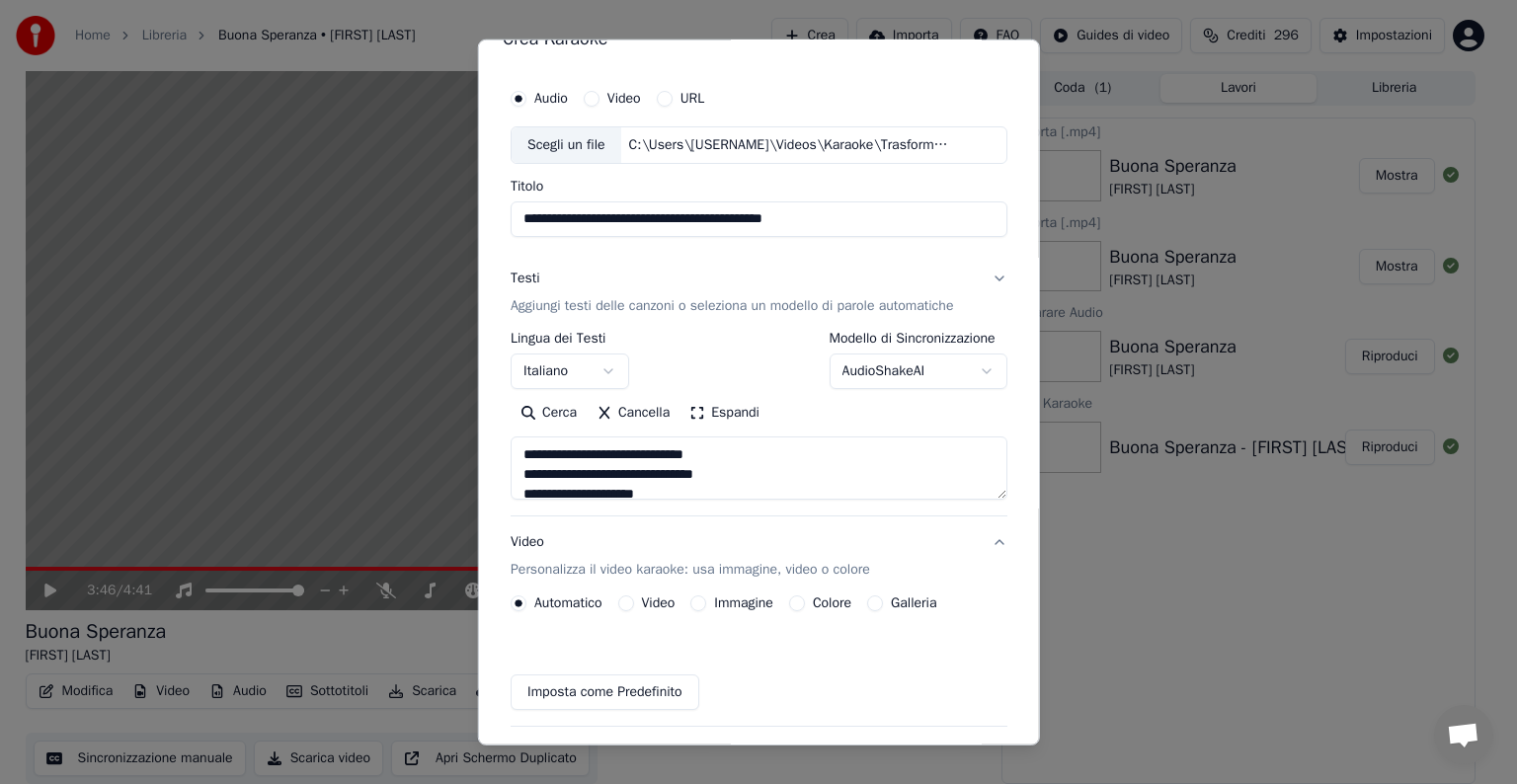 scroll, scrollTop: 22, scrollLeft: 0, axis: vertical 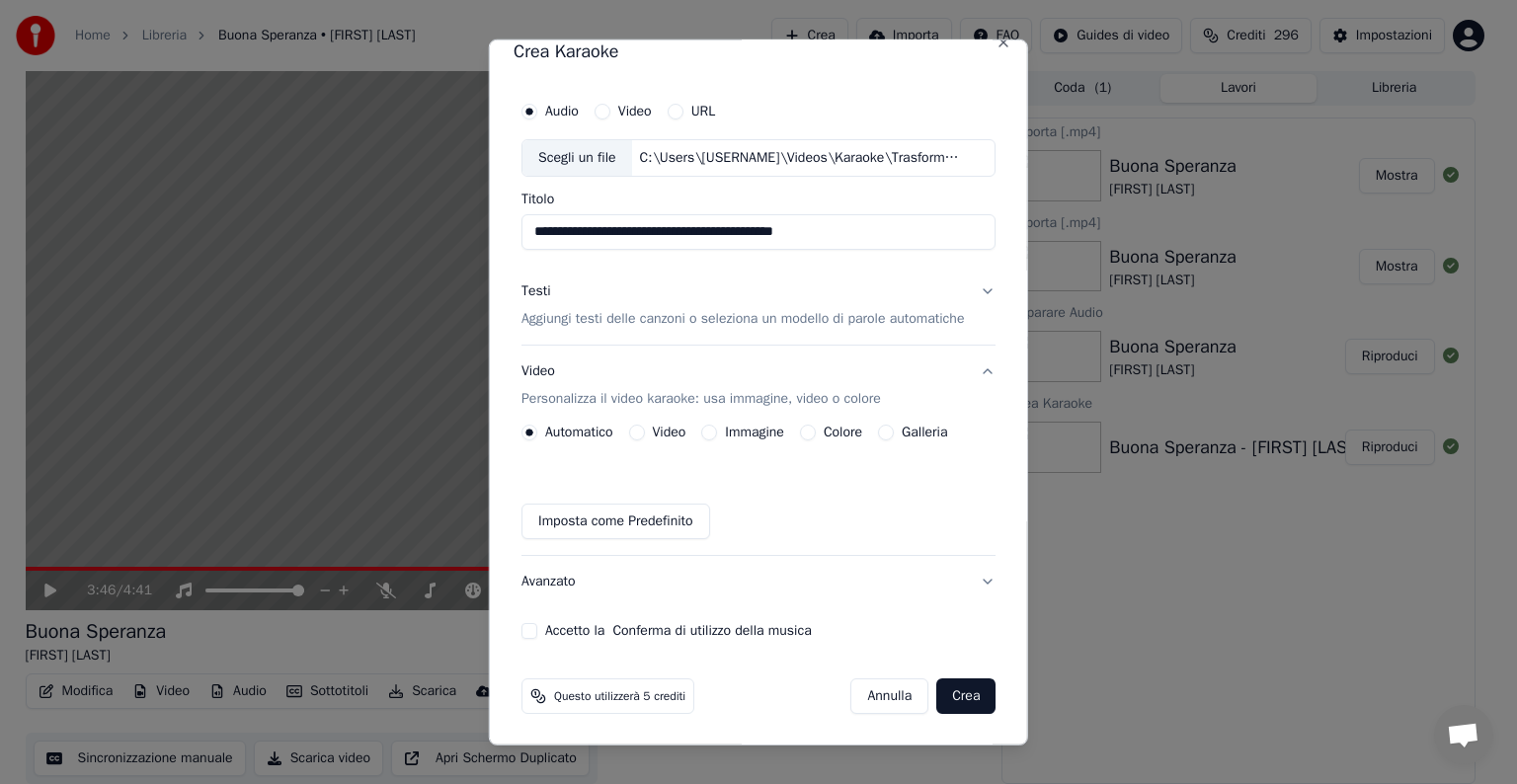 click on "Immagine" at bounding box center (709, 432) 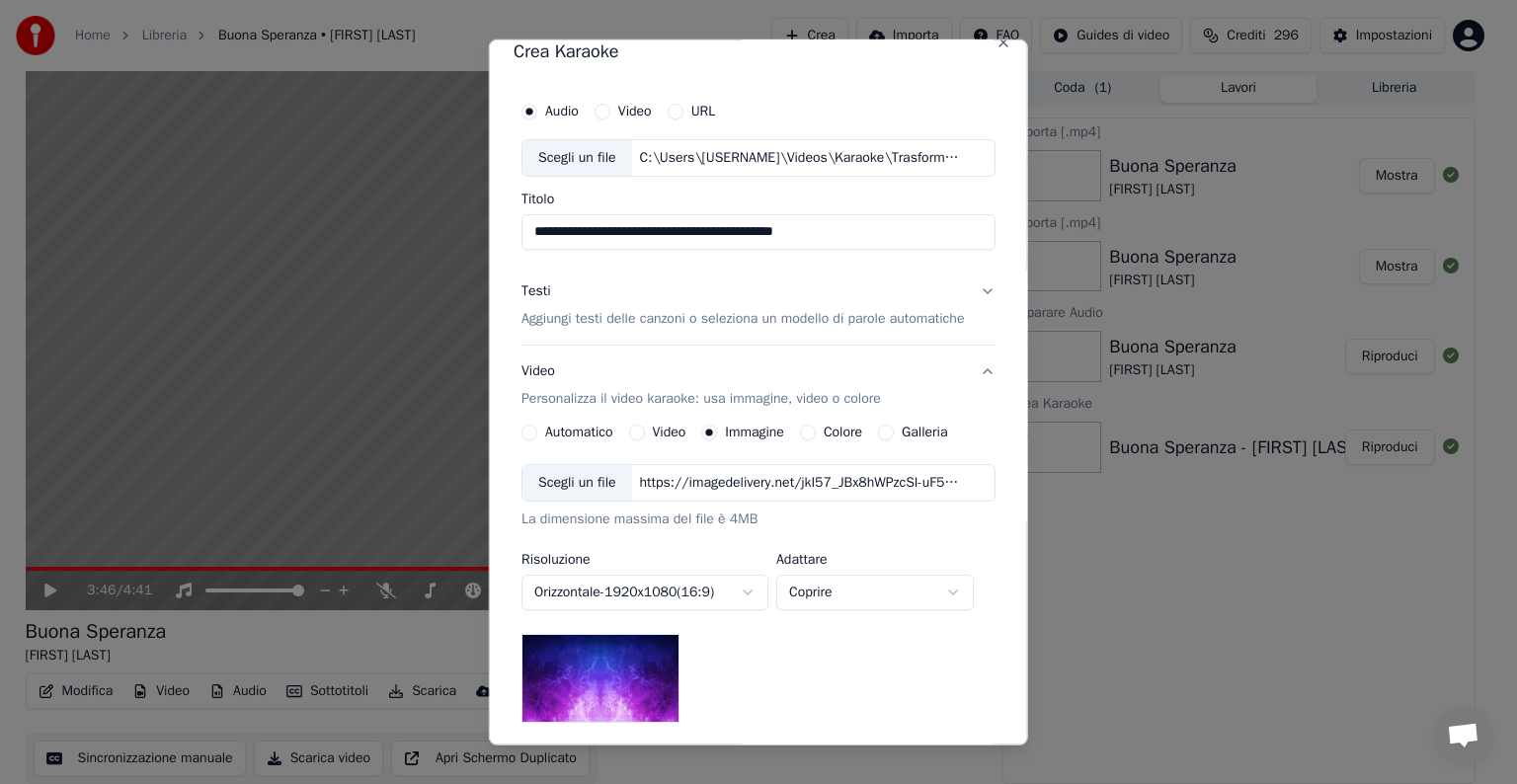 click on "https://imagedelivery.net/jkI57_JBx8hWPzcSI-uF5w/c7639807-3f76-4ea5-9112-66e75e03d200/16x9" at bounding box center (799, 483) 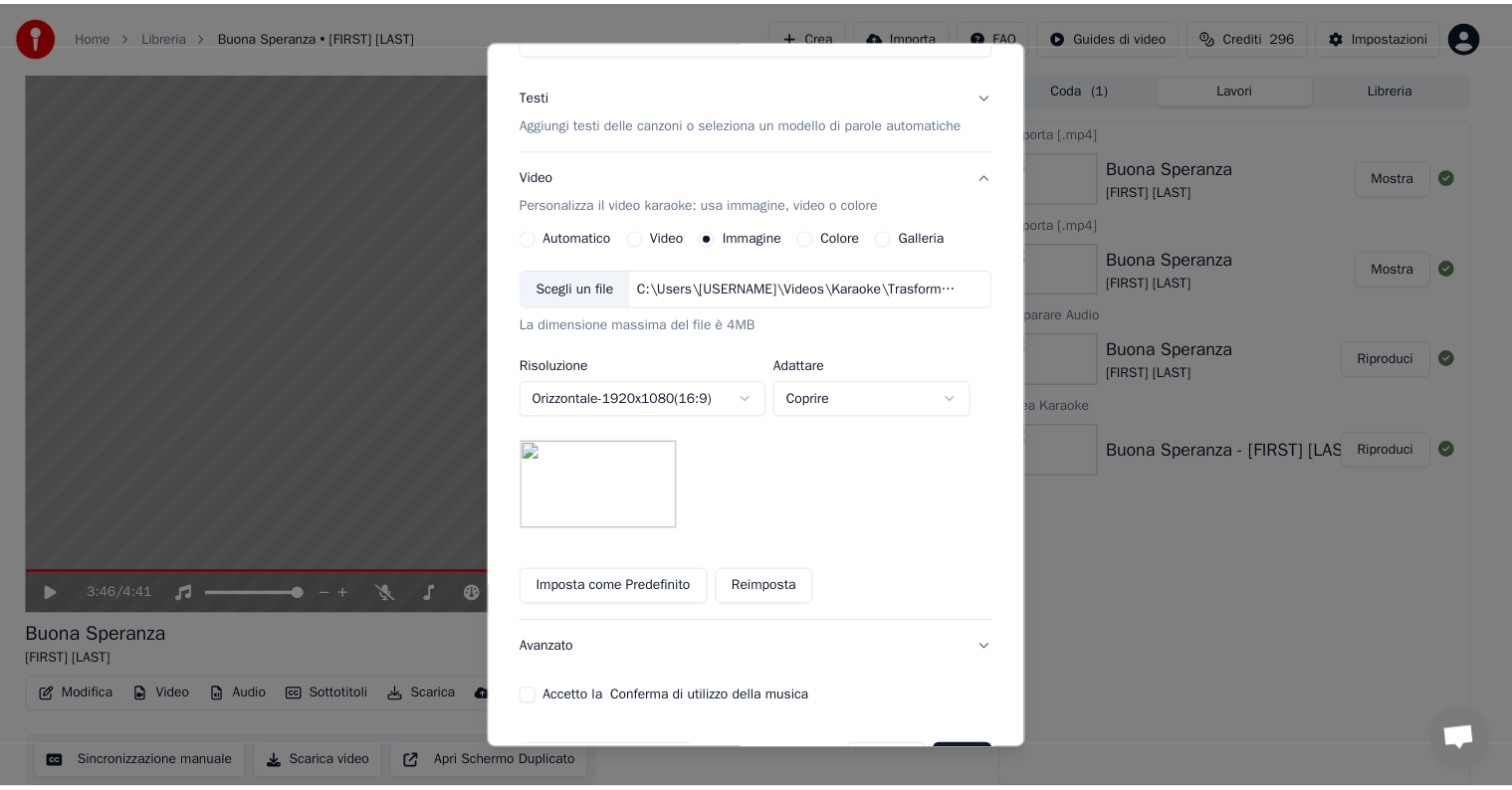 scroll, scrollTop: 283, scrollLeft: 0, axis: vertical 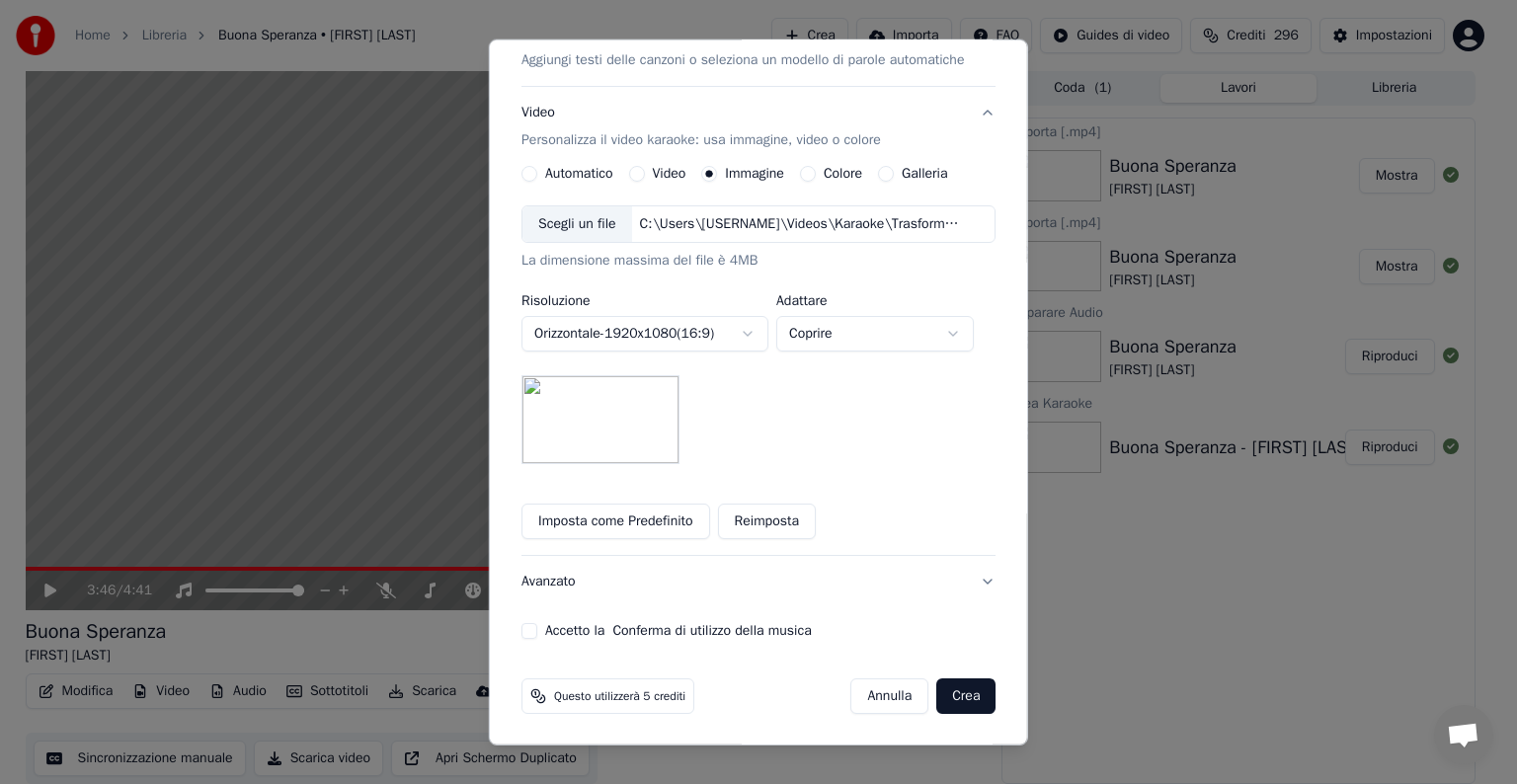 click on "Accetto la   Conferma di utilizzo della musica" at bounding box center (529, 631) 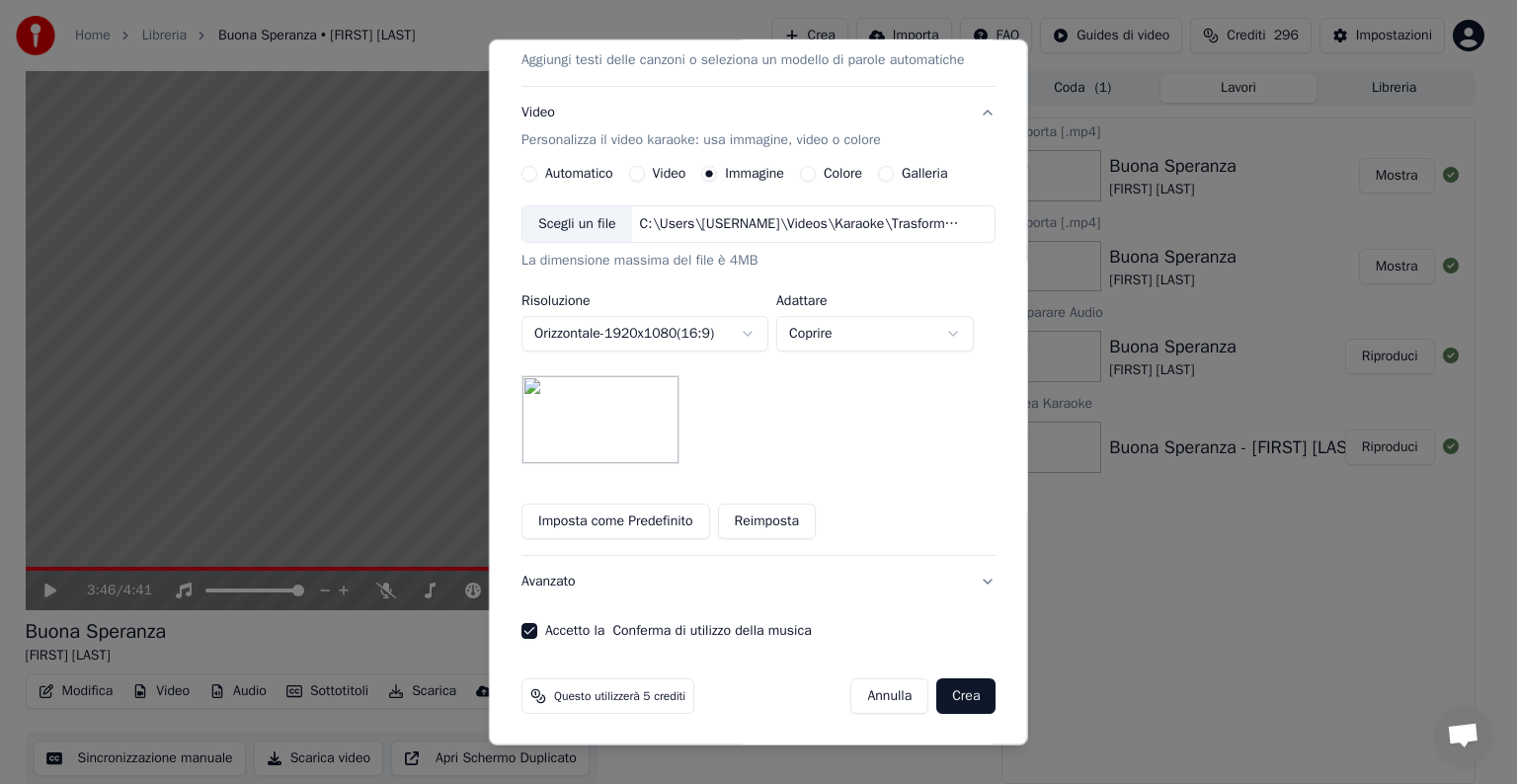 click on "Crea" at bounding box center (966, 696) 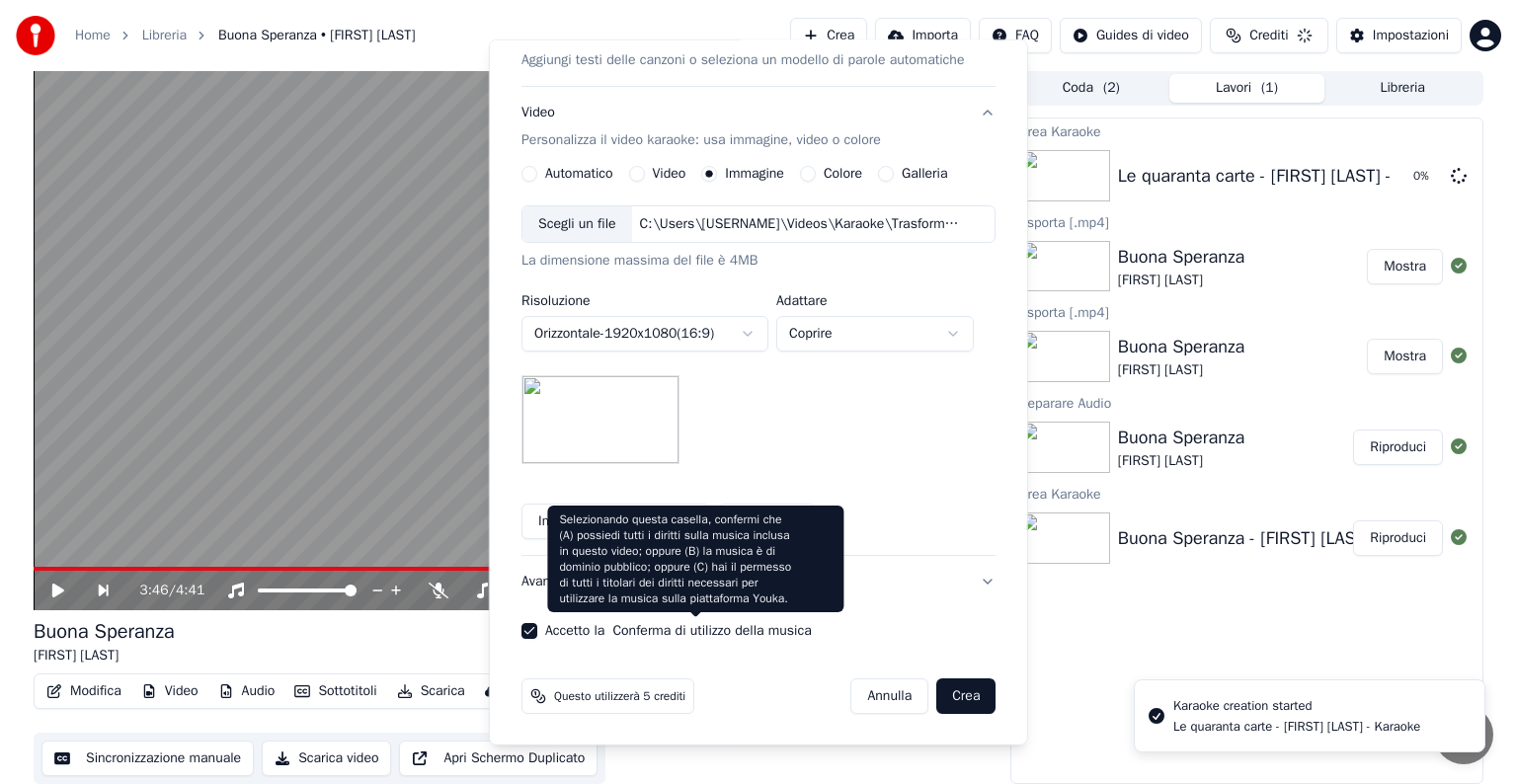 type 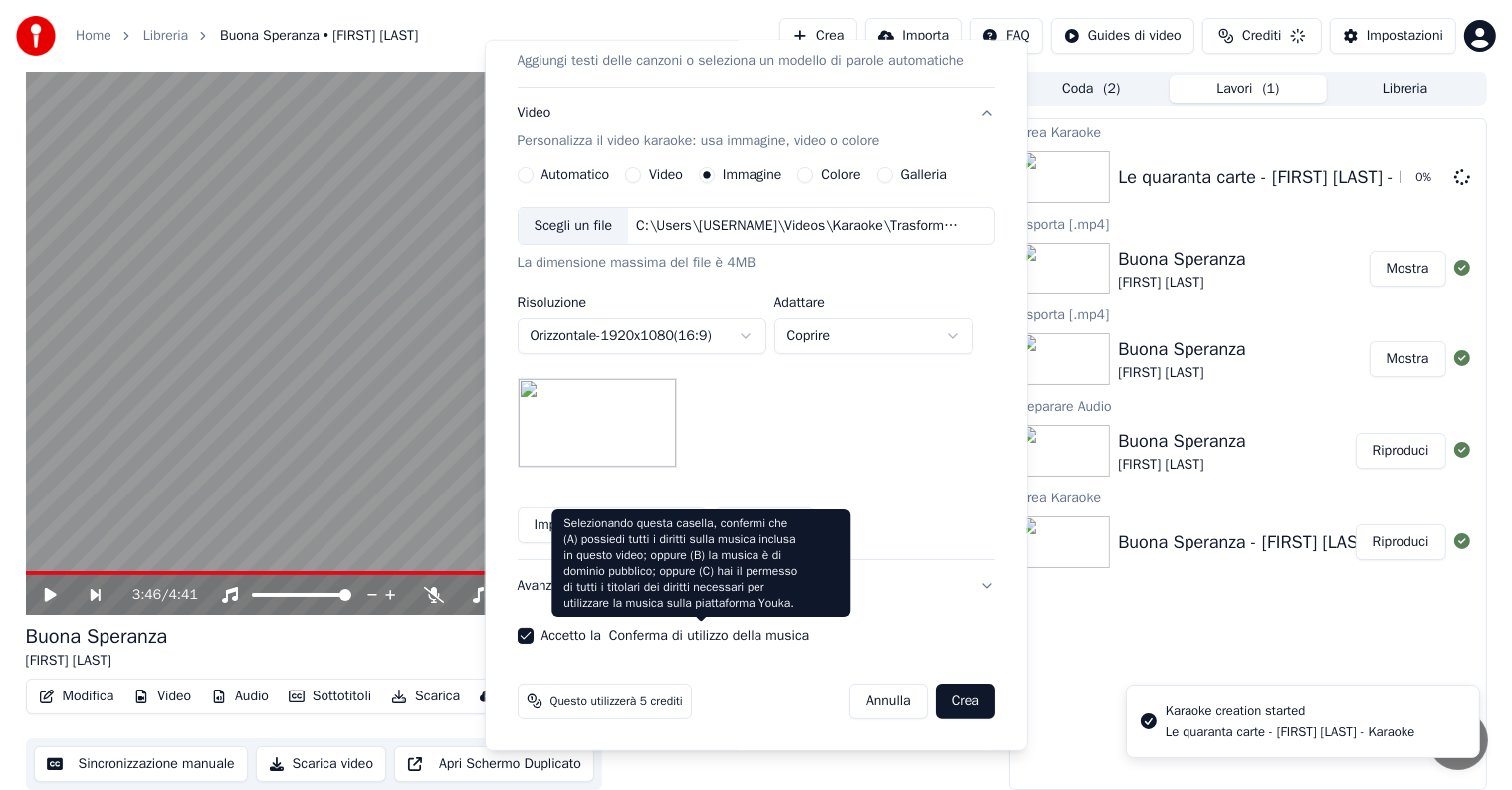 scroll, scrollTop: 22, scrollLeft: 0, axis: vertical 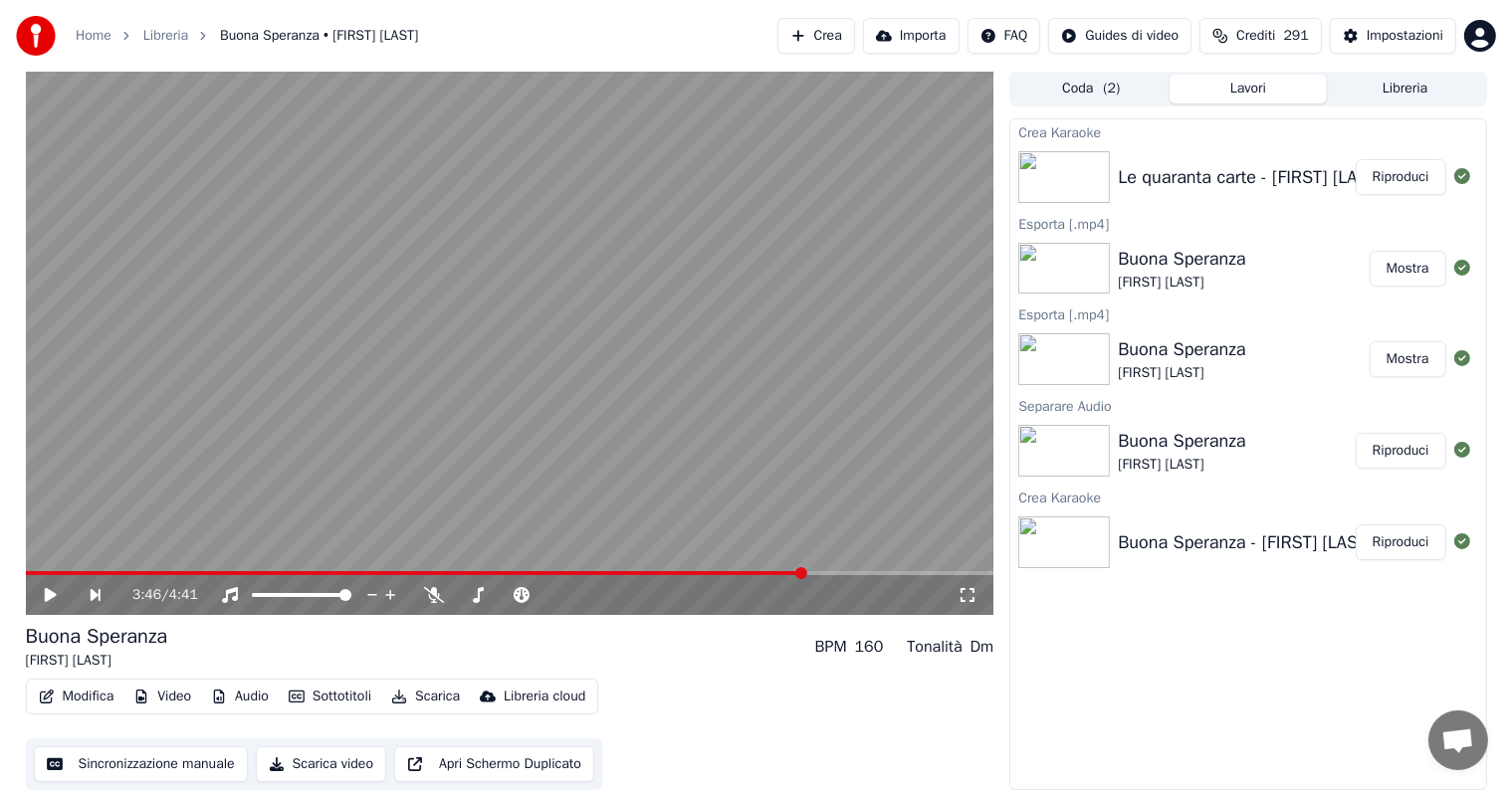 click on "Riproduci" at bounding box center [1401, 177] 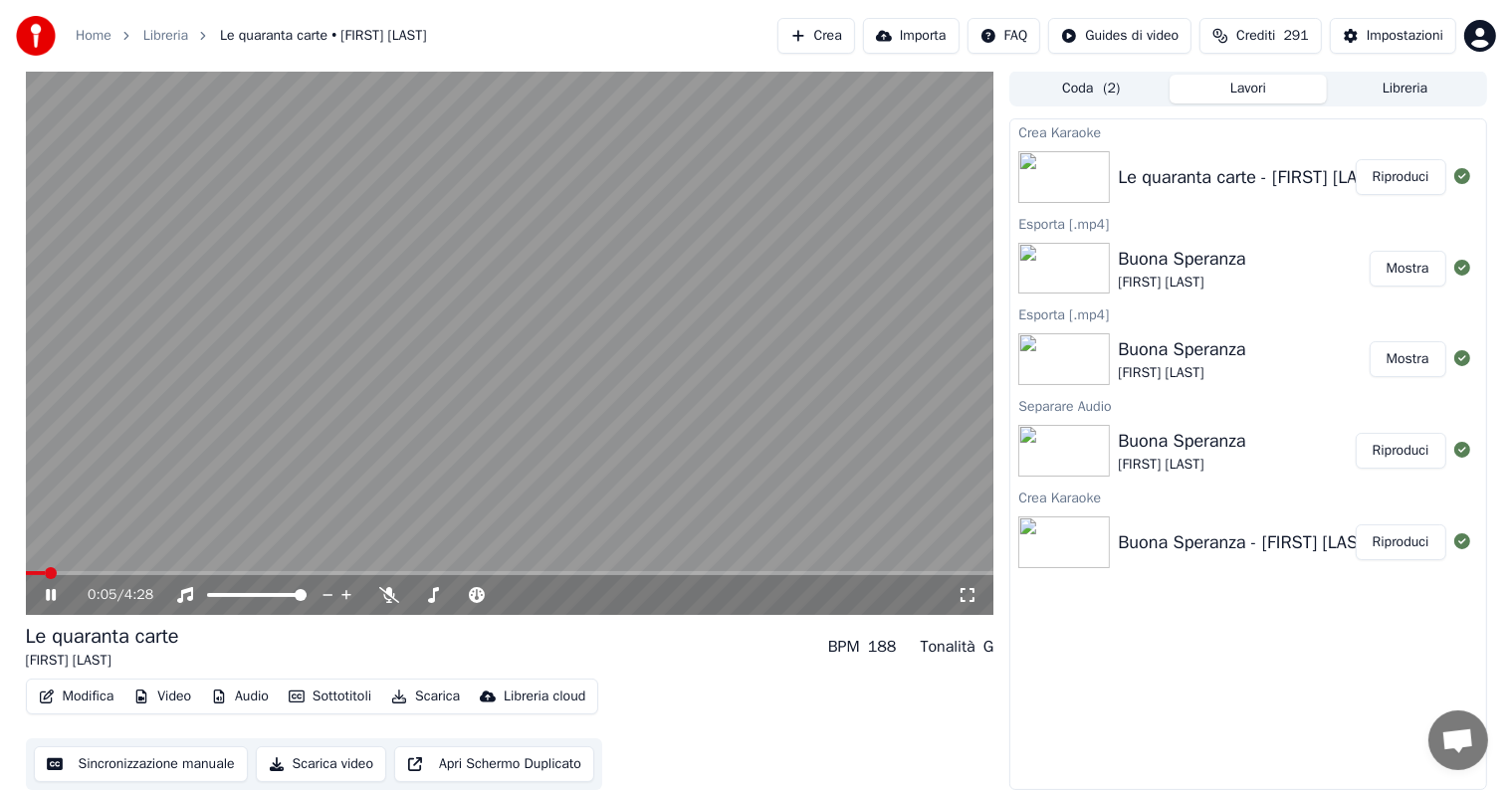 click 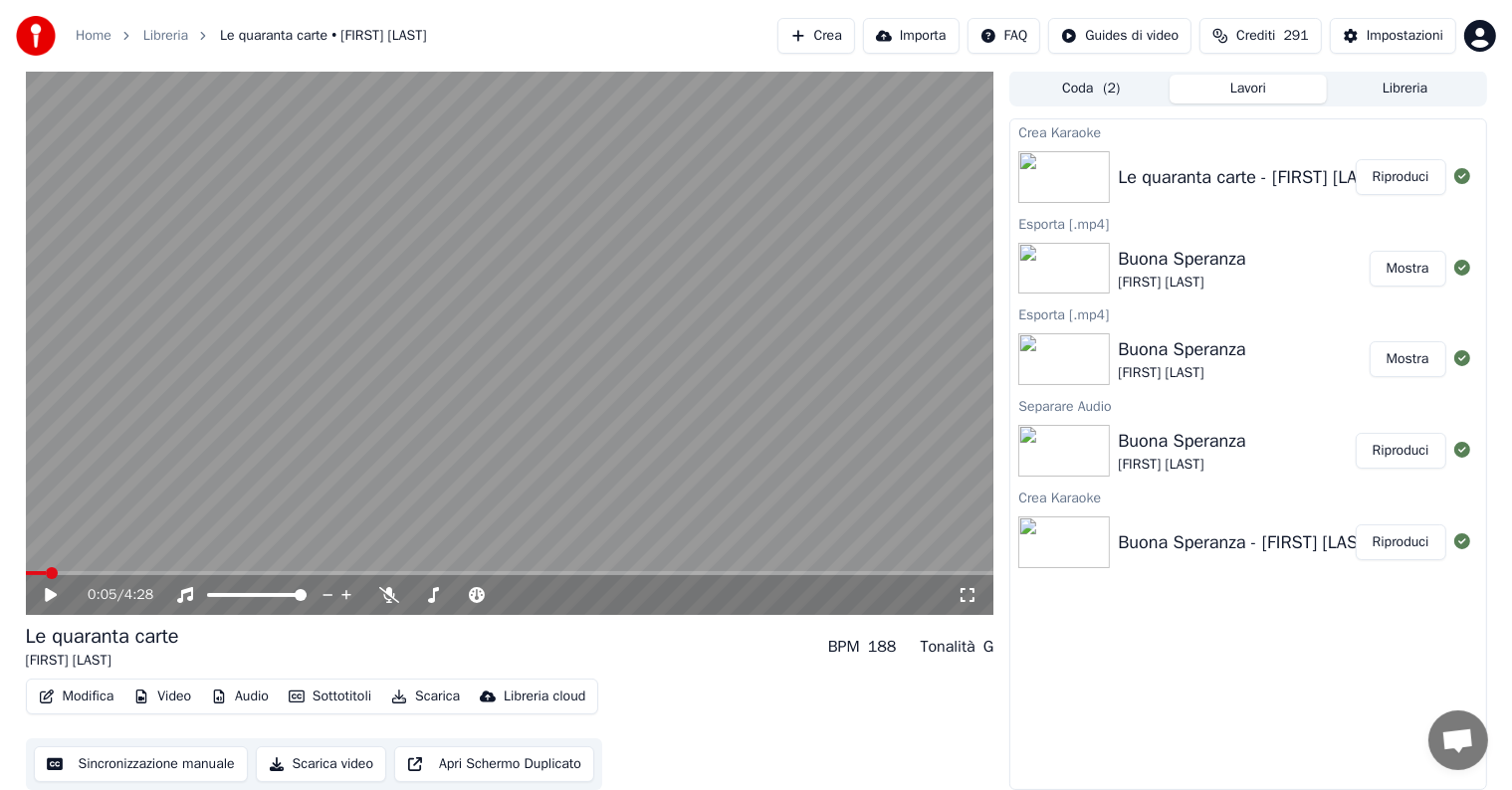 click on "Modifica" at bounding box center [77, 696] 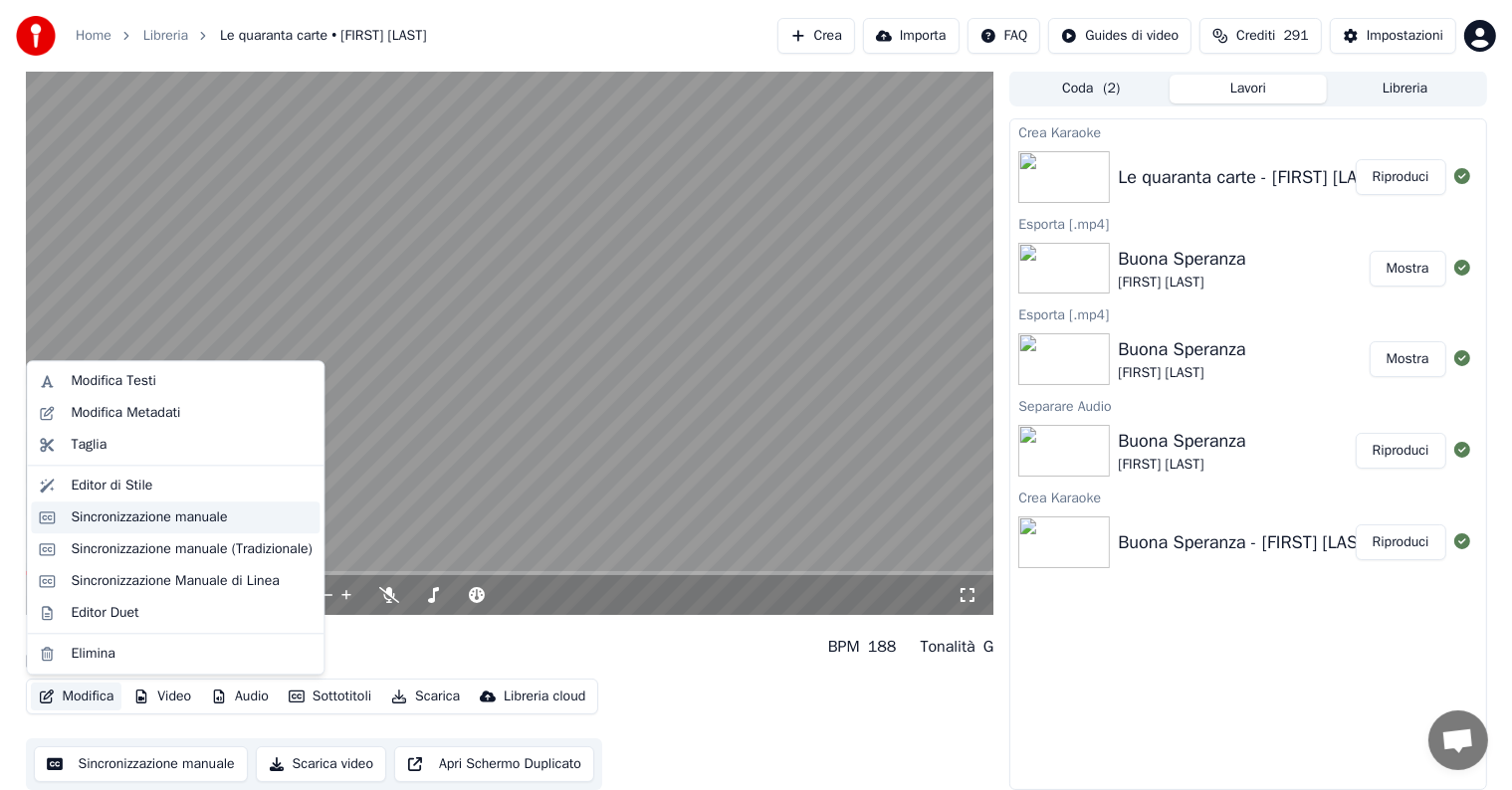 click on "Sincronizzazione manuale" at bounding box center [148, 517] 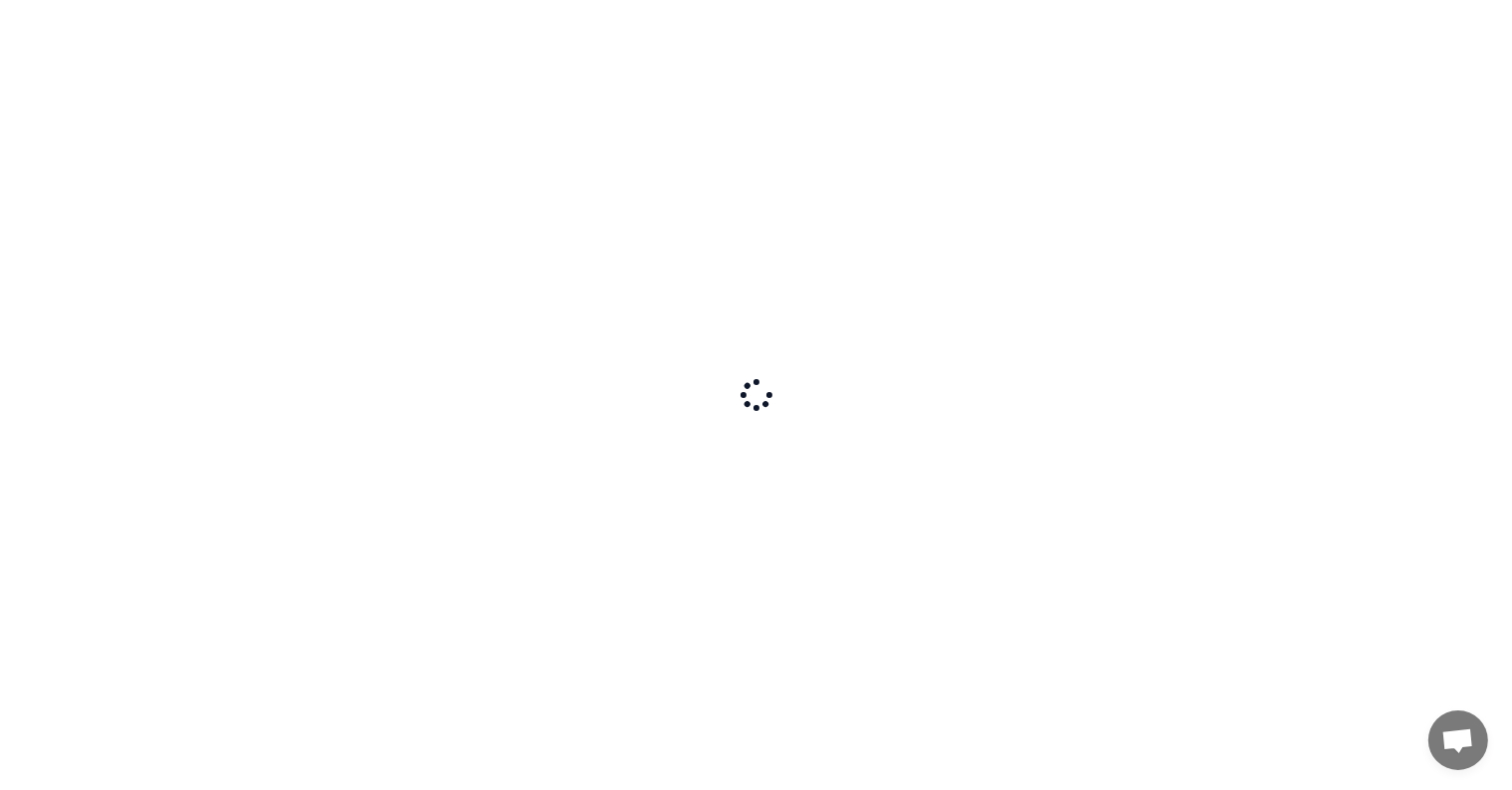scroll, scrollTop: 0, scrollLeft: 0, axis: both 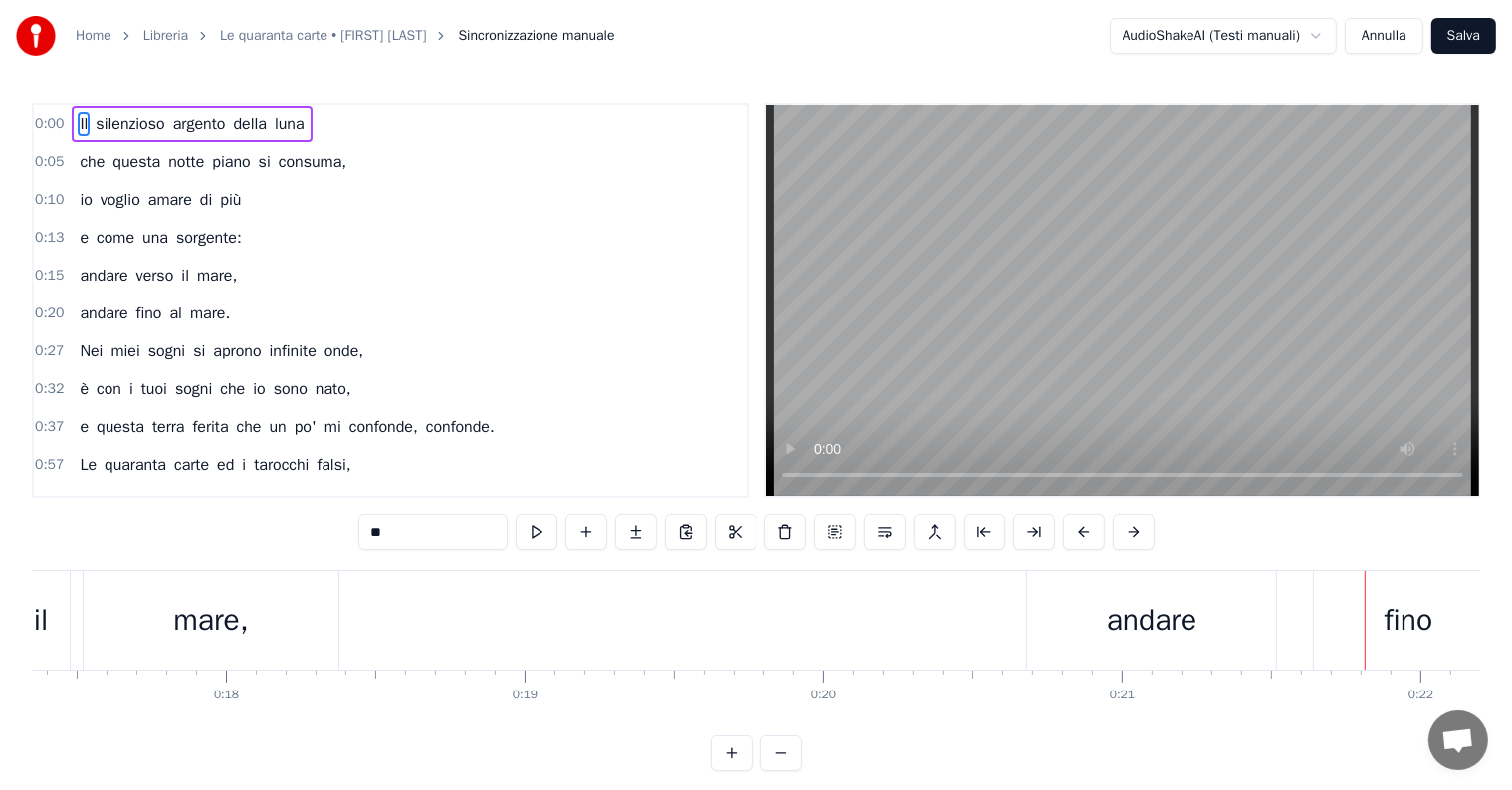 click on "andare fino al mare." at bounding box center (154, 313) 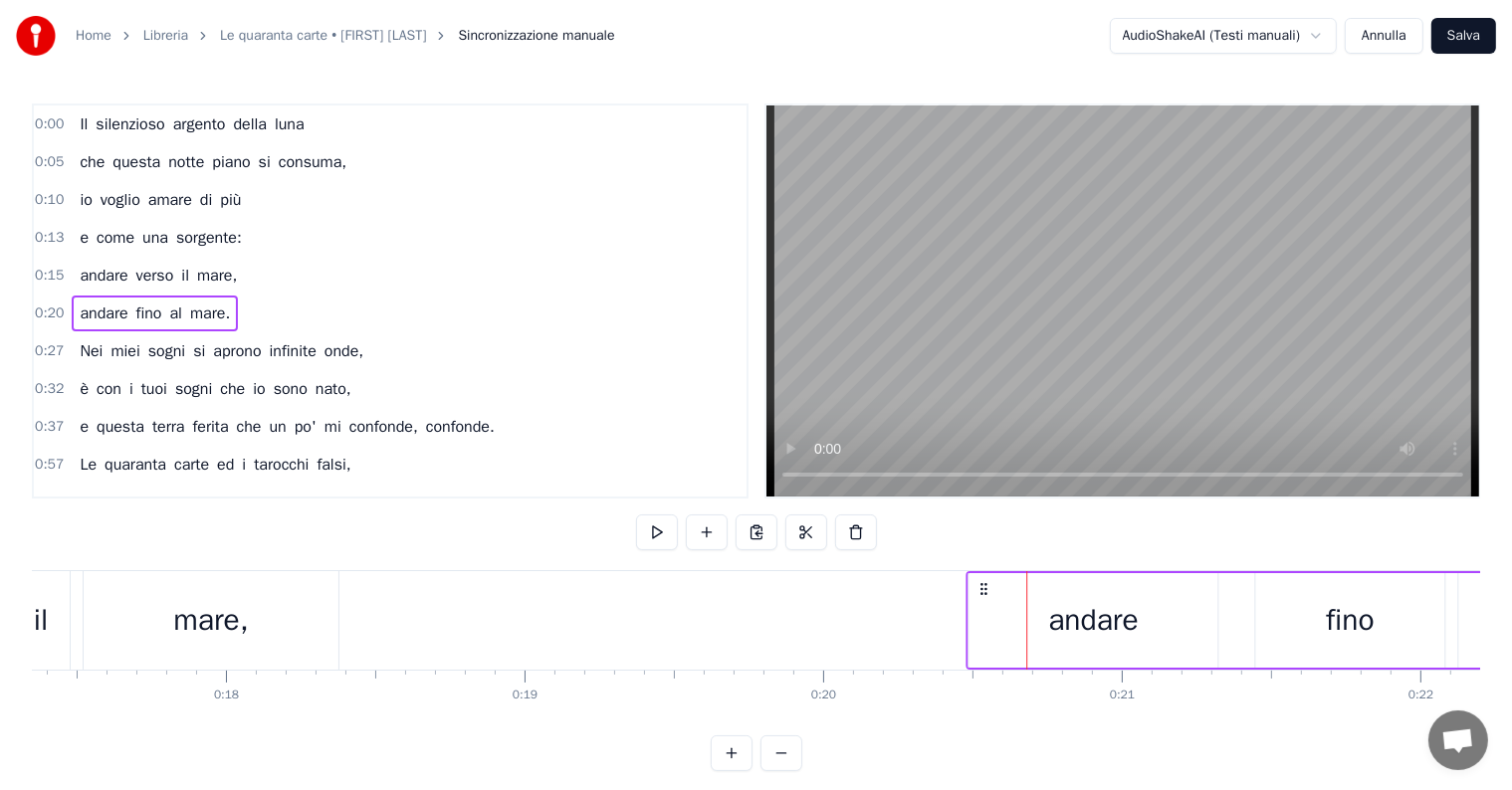 drag, startPoint x: 1043, startPoint y: 585, endPoint x: 981, endPoint y: 578, distance: 62.39391 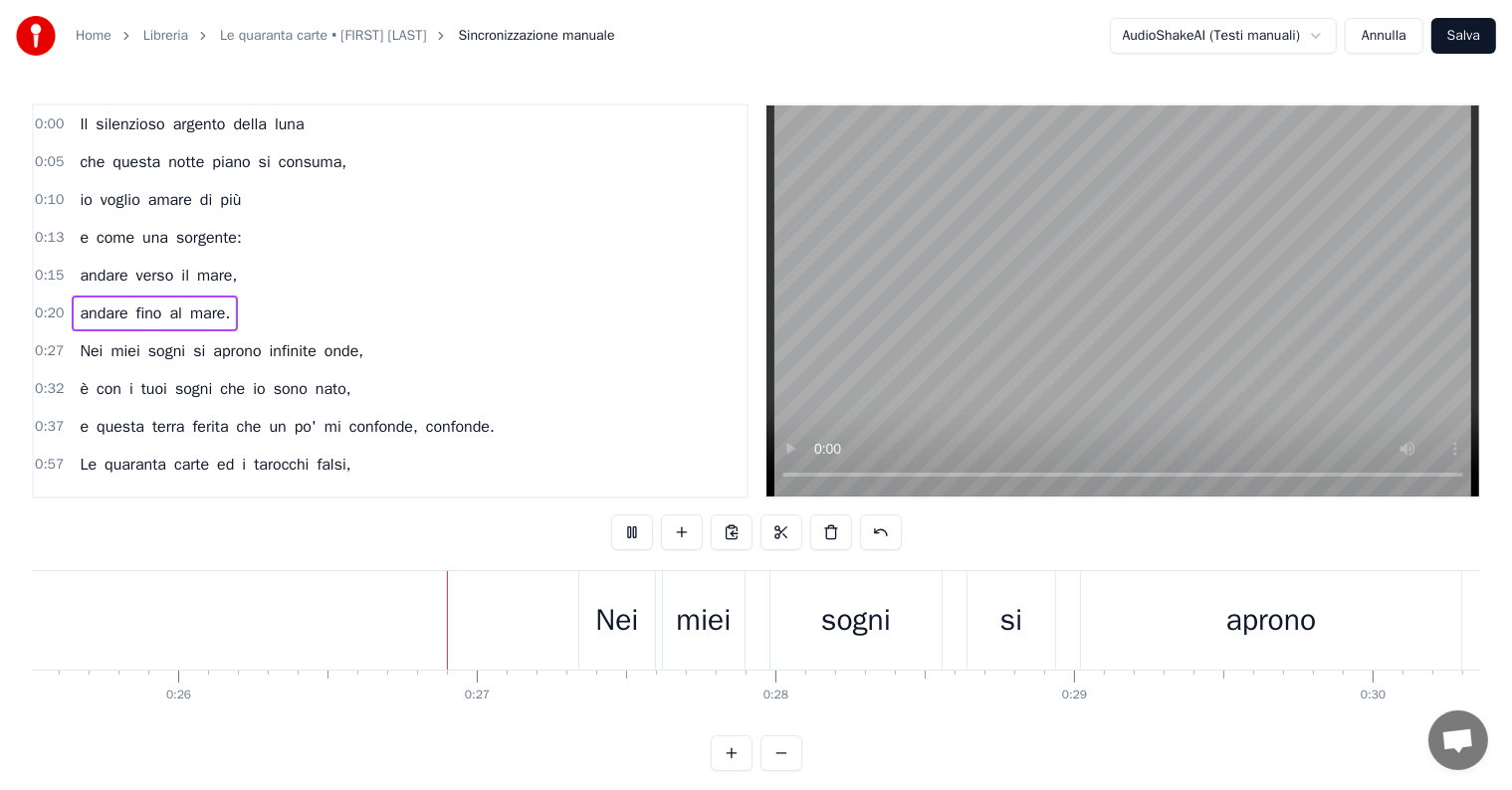 scroll, scrollTop: 0, scrollLeft: 7717, axis: horizontal 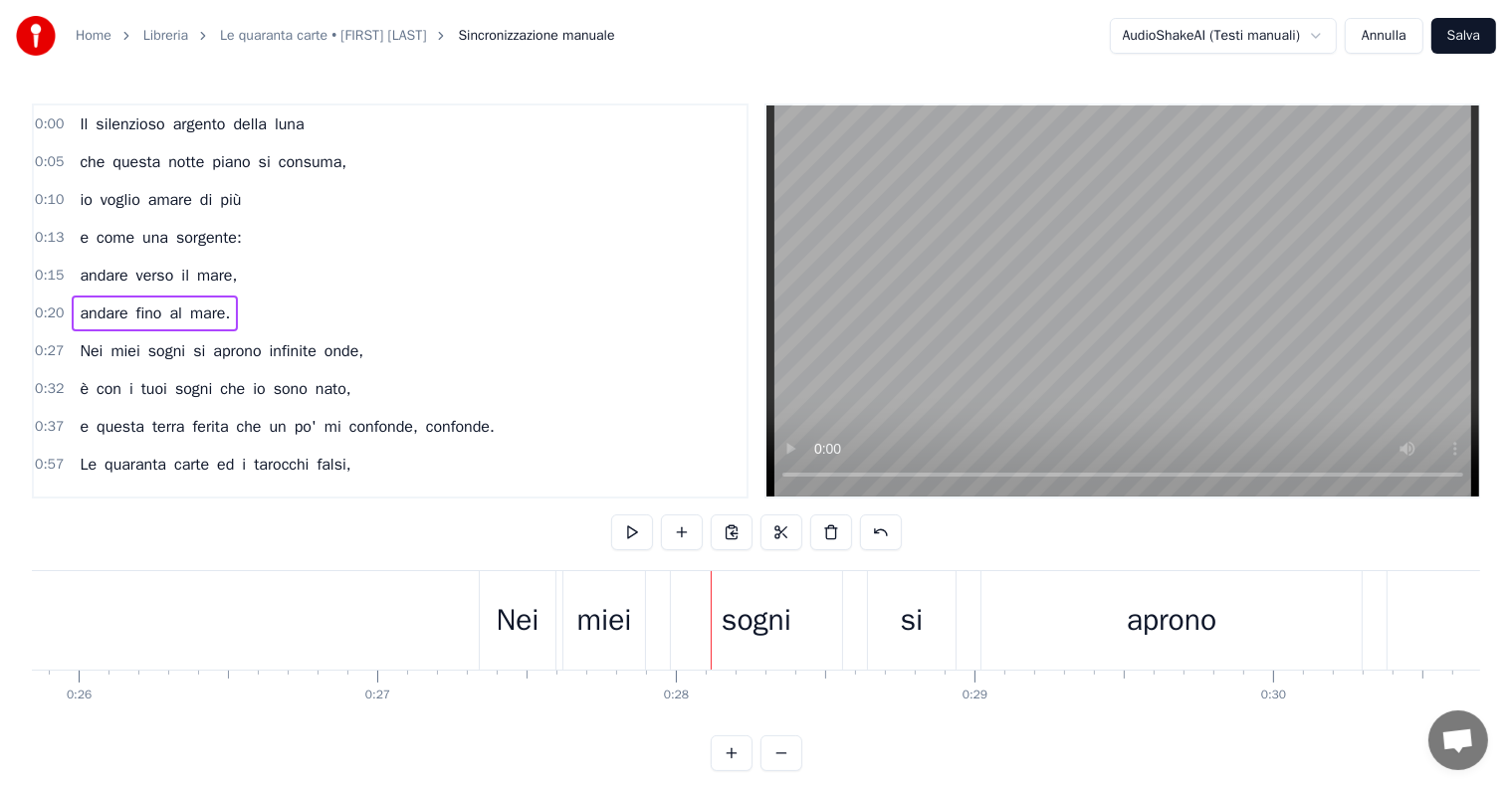 click on "Nei miei sogni si aprono infinite onde," at bounding box center (221, 351) 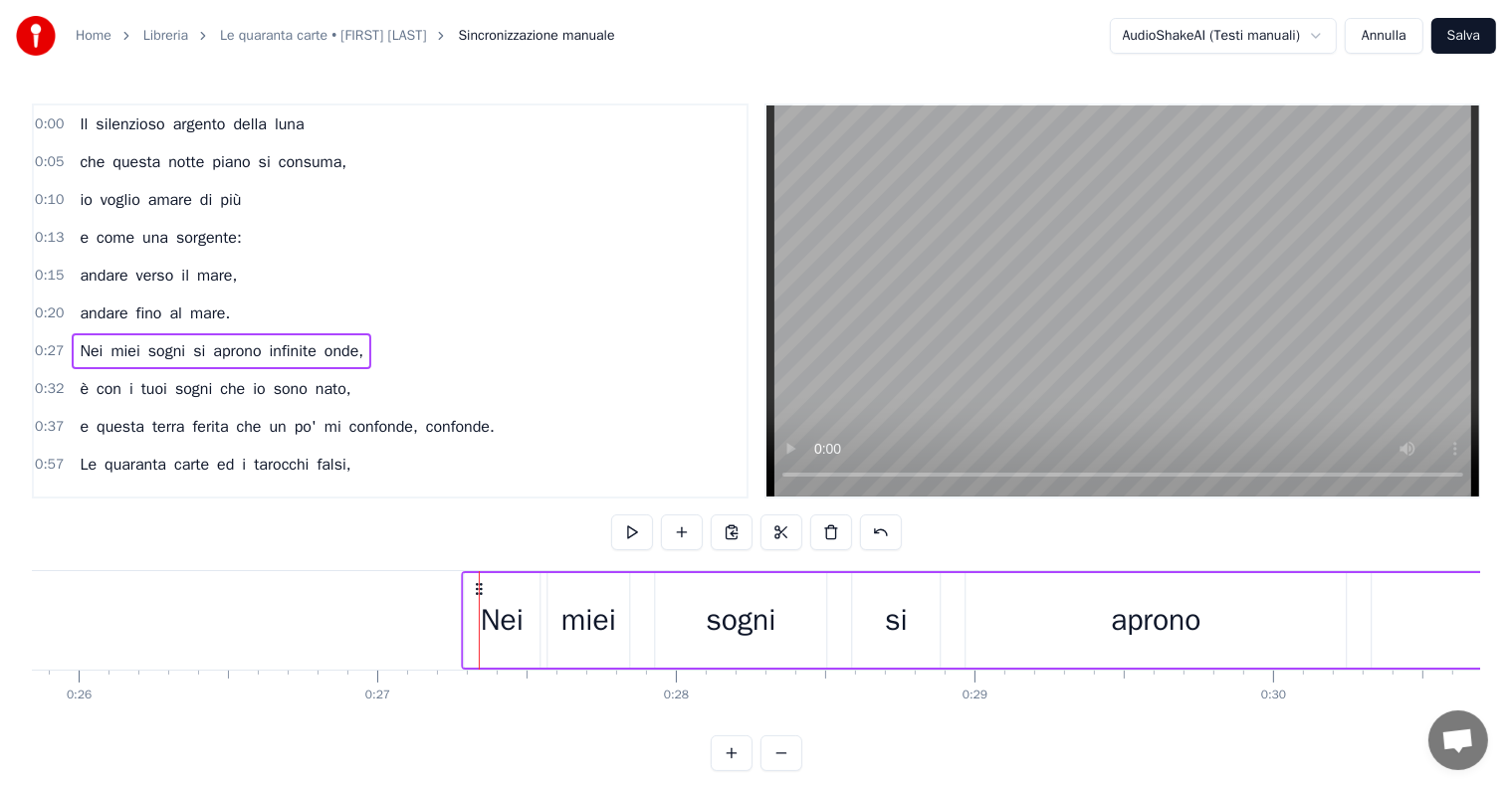 drag, startPoint x: 497, startPoint y: 585, endPoint x: 479, endPoint y: 577, distance: 19.697716 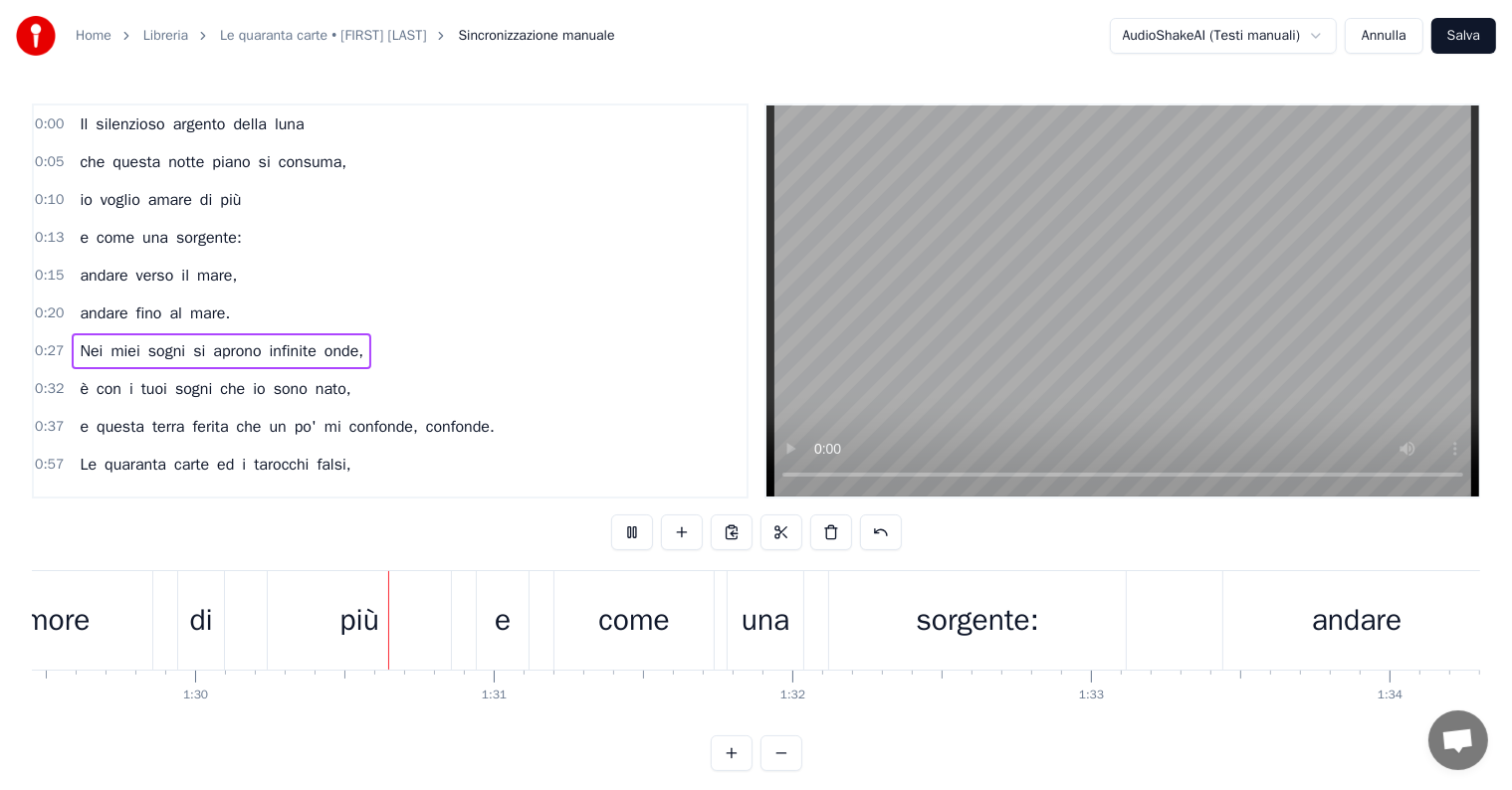 scroll, scrollTop: 0, scrollLeft: 26868, axis: horizontal 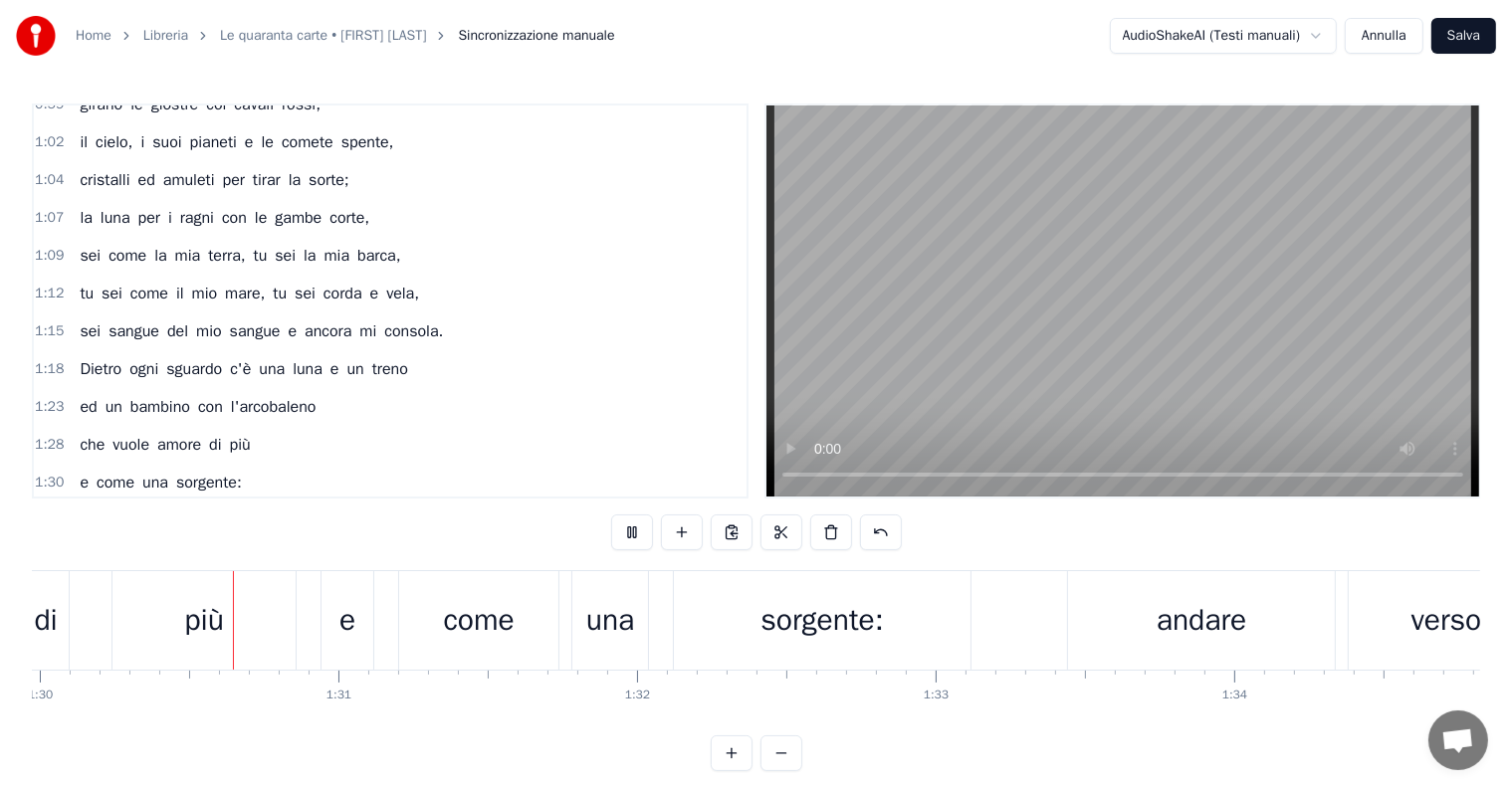 click on "che vuole amore di più" at bounding box center [164, 445] 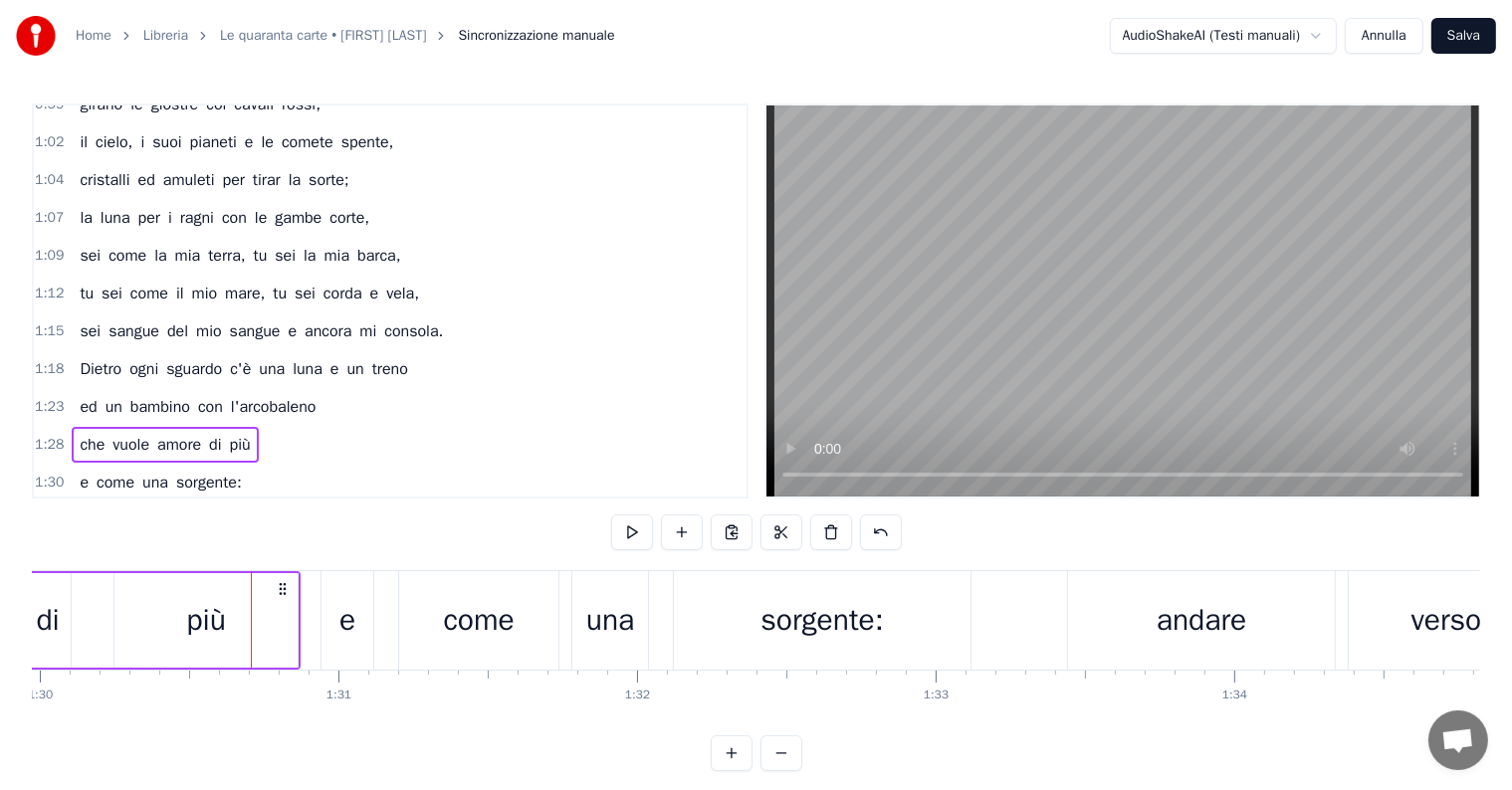 click on "bambino" at bounding box center (160, 407) 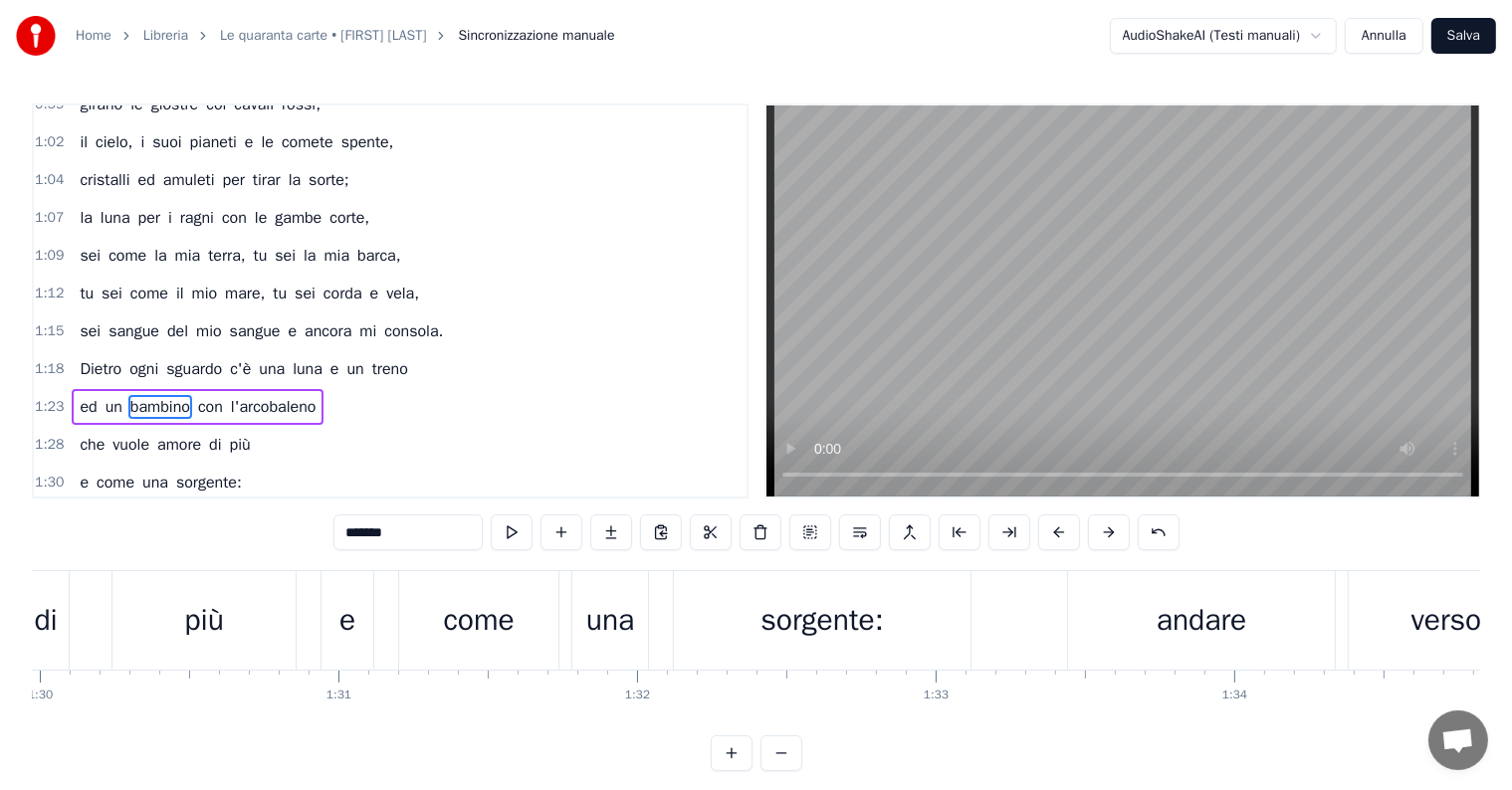 scroll, scrollTop: 398, scrollLeft: 0, axis: vertical 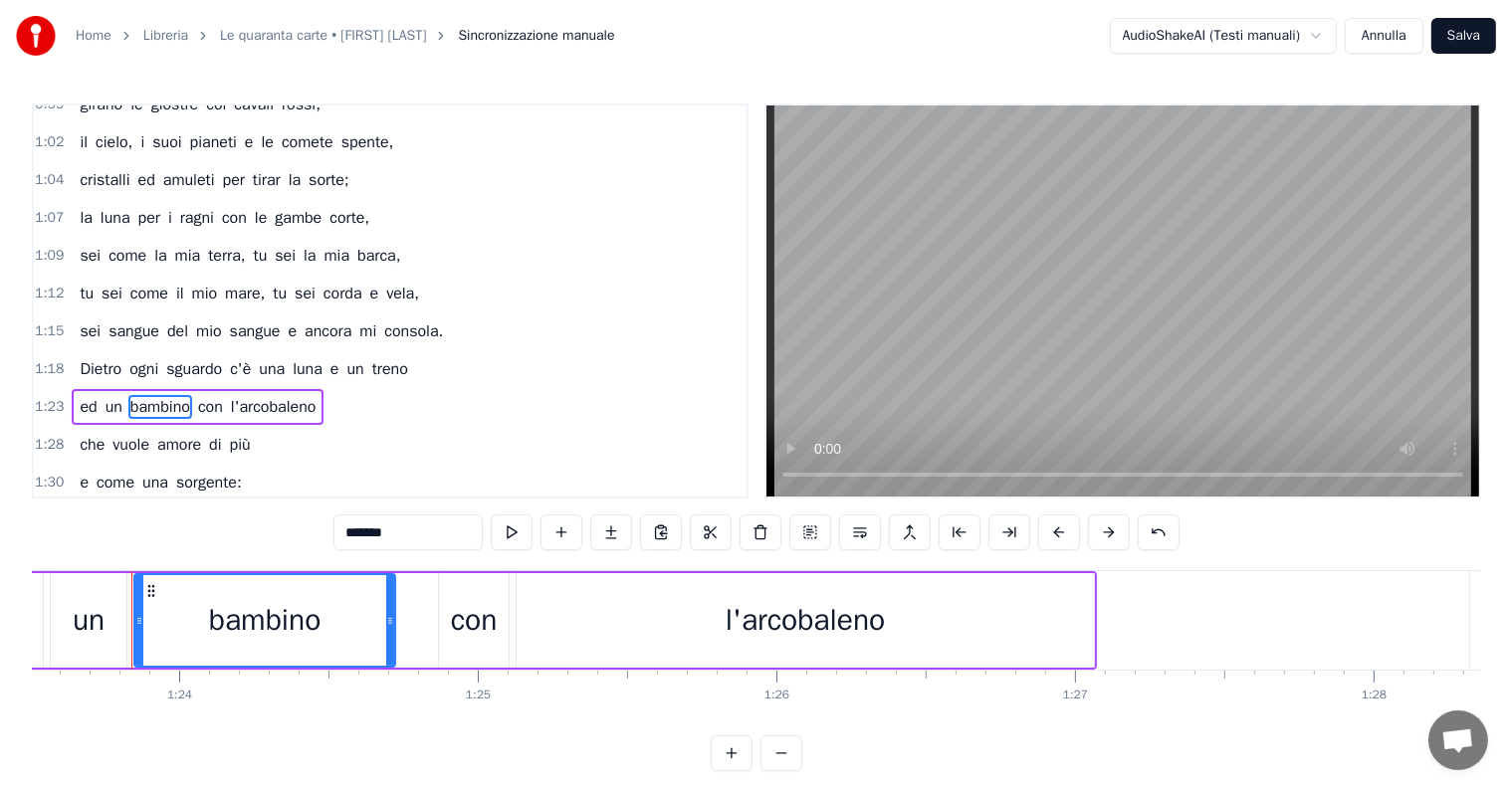 click on "ed un bambino con l'arcobaleno" at bounding box center [197, 407] 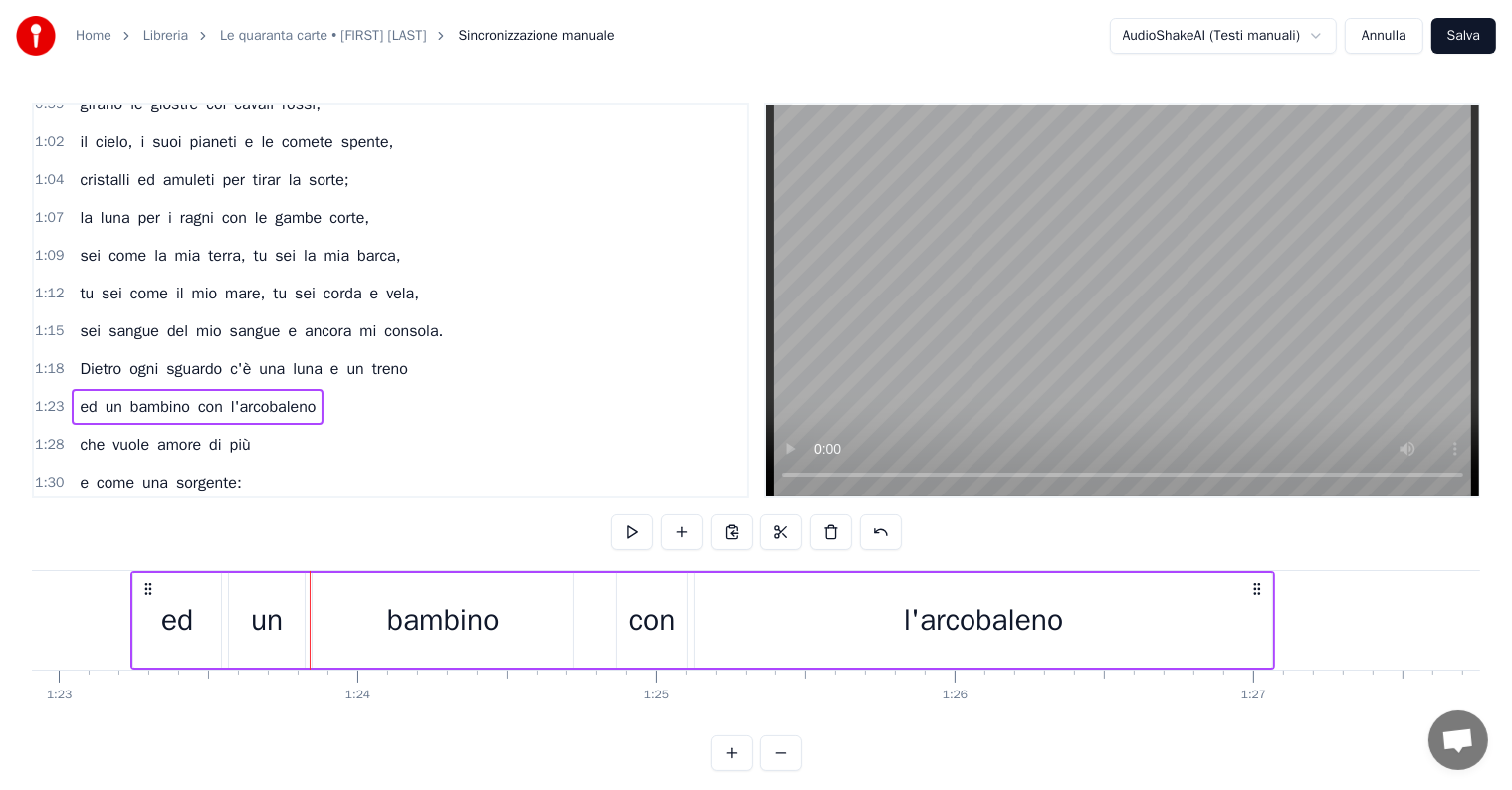 scroll, scrollTop: 0, scrollLeft: 24757, axis: horizontal 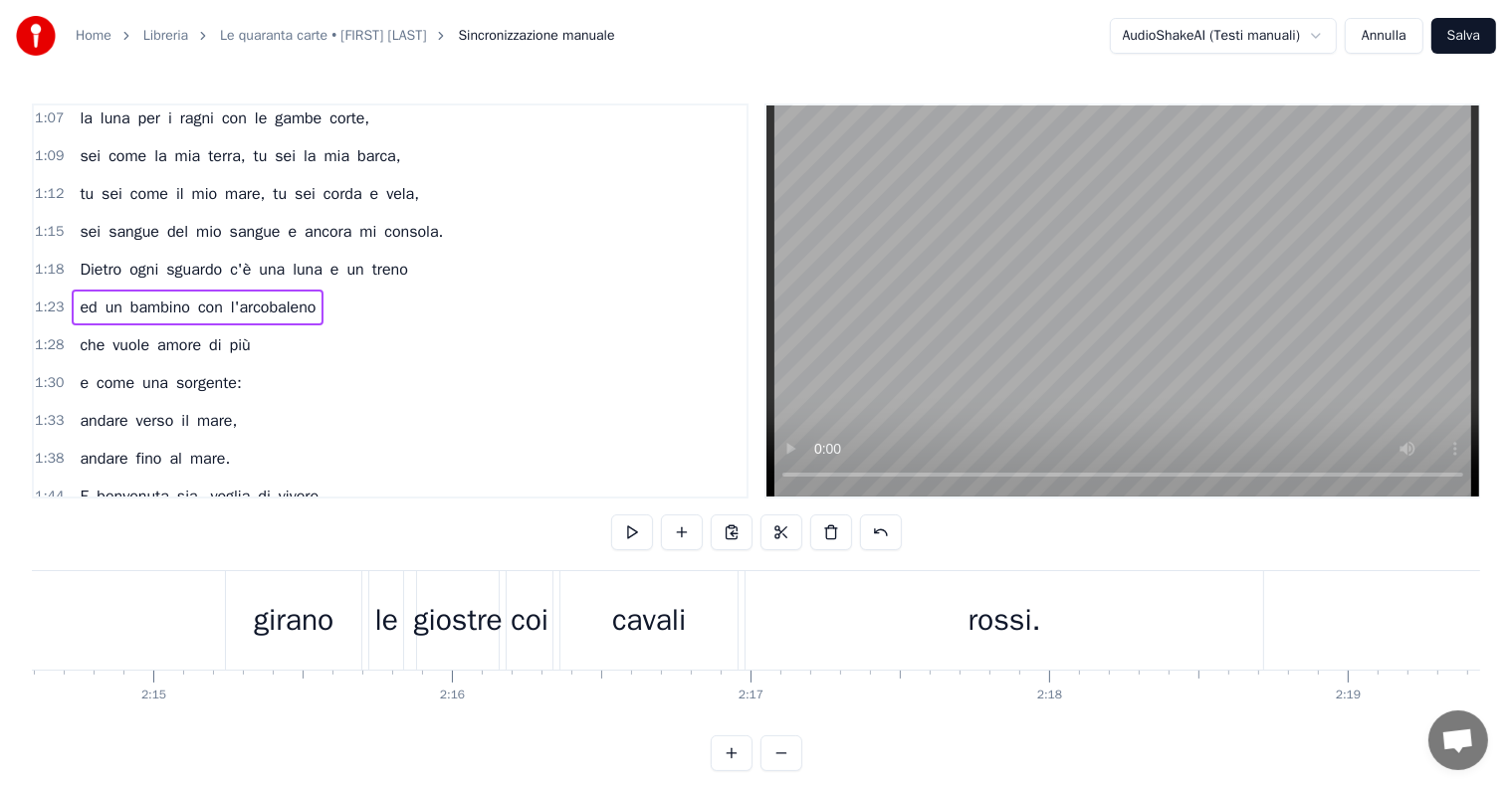 click on "rossi." at bounding box center [1004, 620] 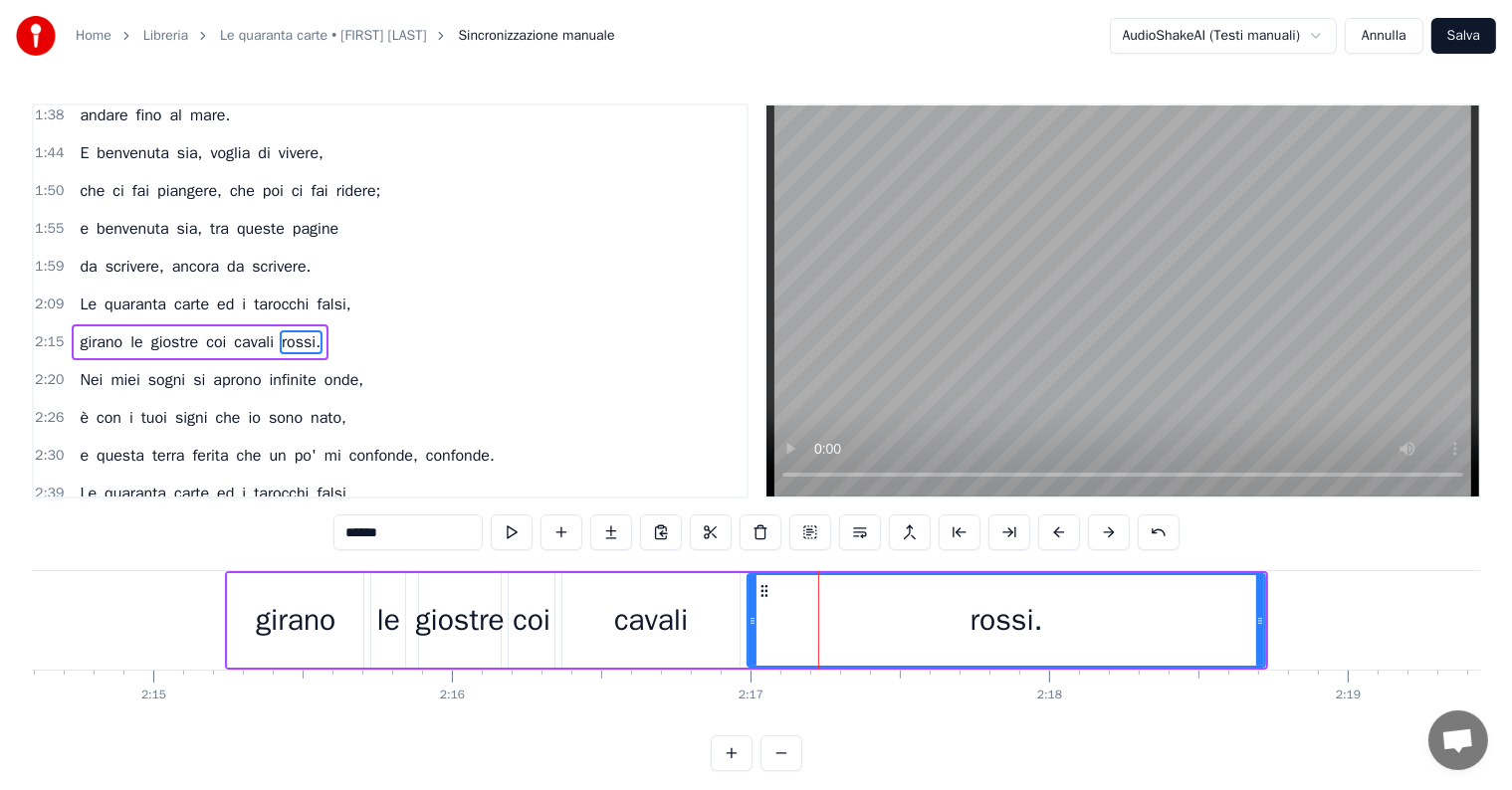 scroll, scrollTop: 848, scrollLeft: 0, axis: vertical 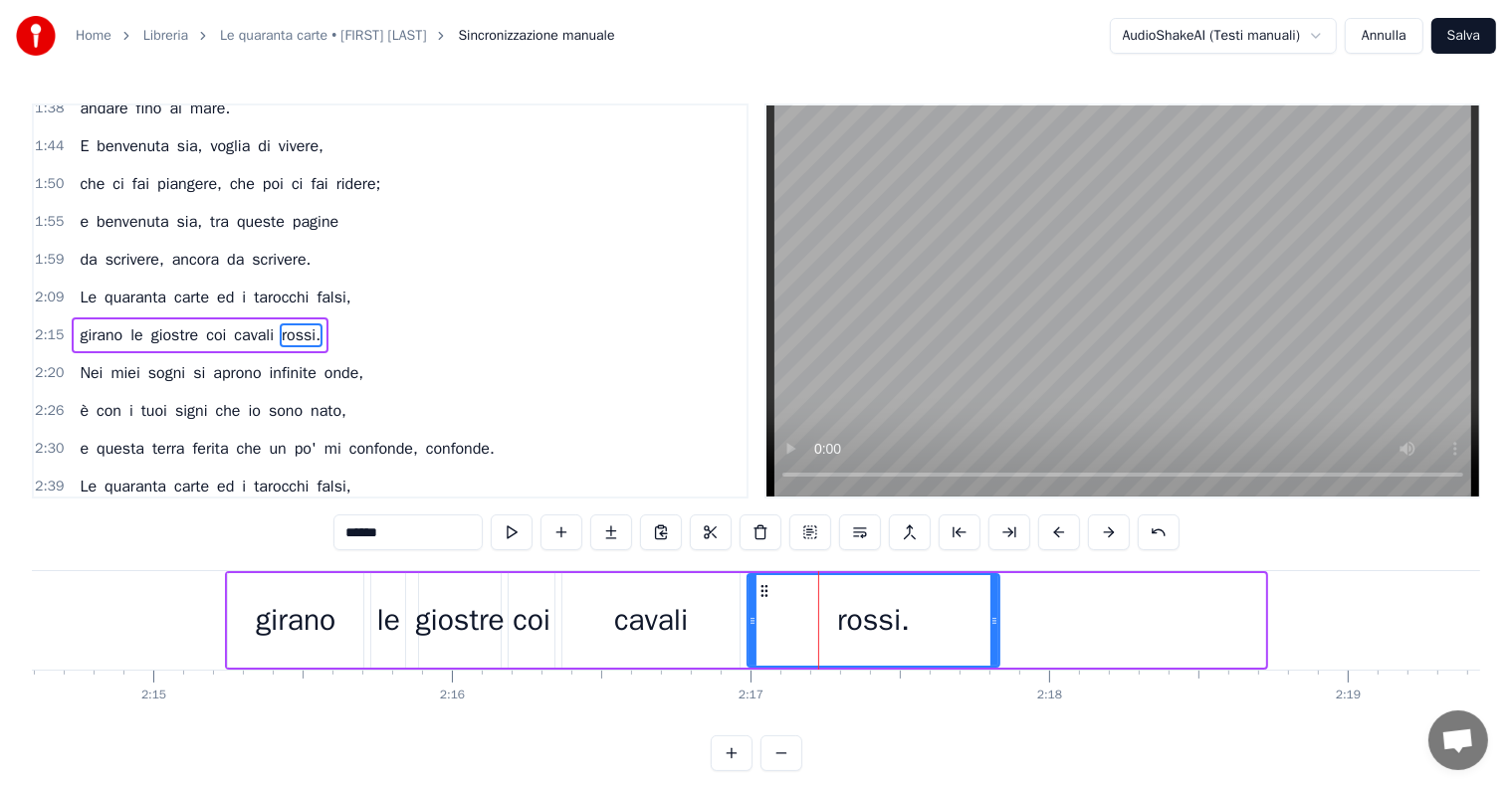 drag, startPoint x: 1260, startPoint y: 621, endPoint x: 993, endPoint y: 622, distance: 267.00187 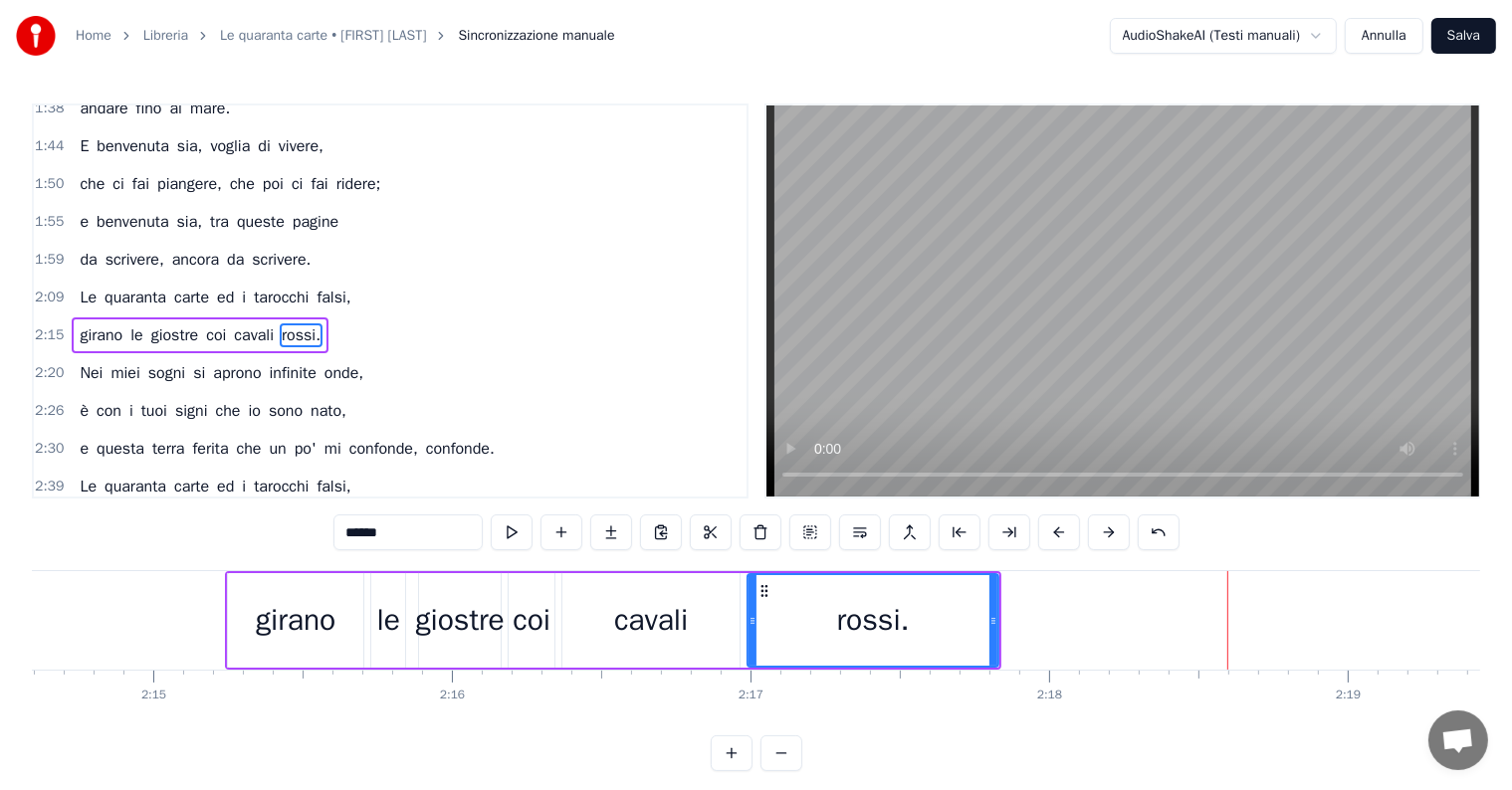 click on "Le quaranta carte ed i tarocchi falsi," at bounding box center (215, 487) 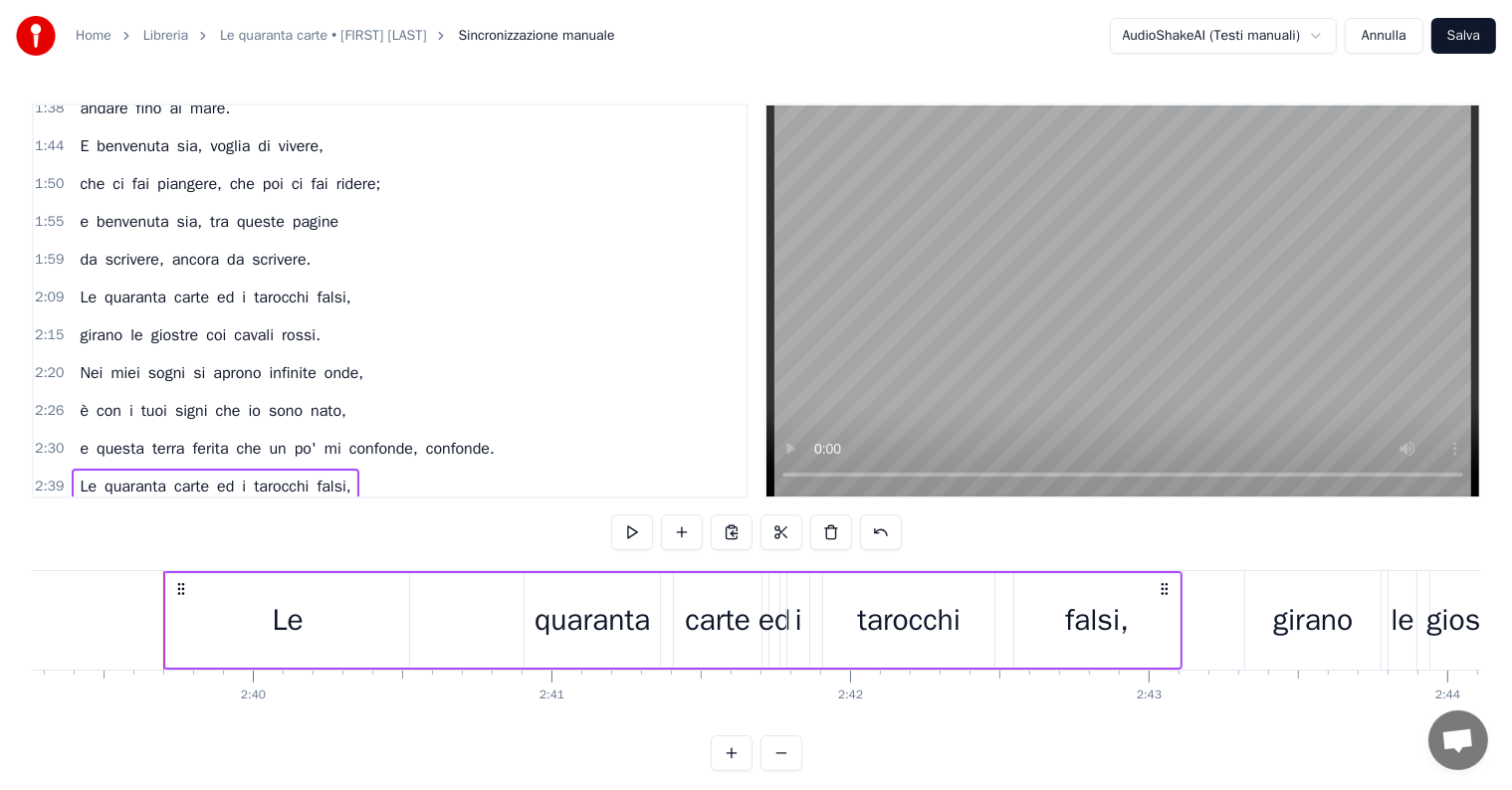 scroll, scrollTop: 0, scrollLeft: 47589, axis: horizontal 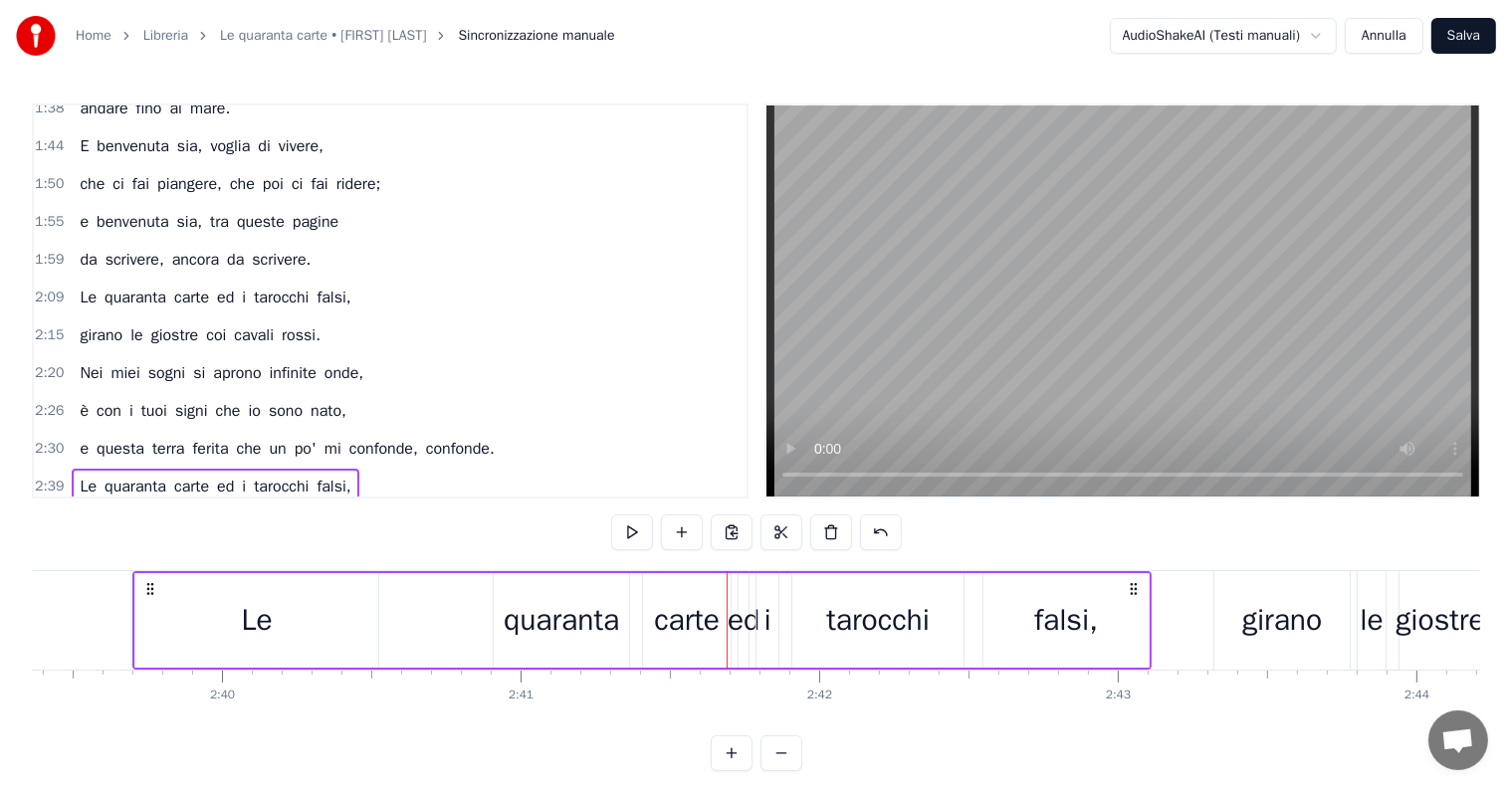 click on "Le" at bounding box center (257, 620) 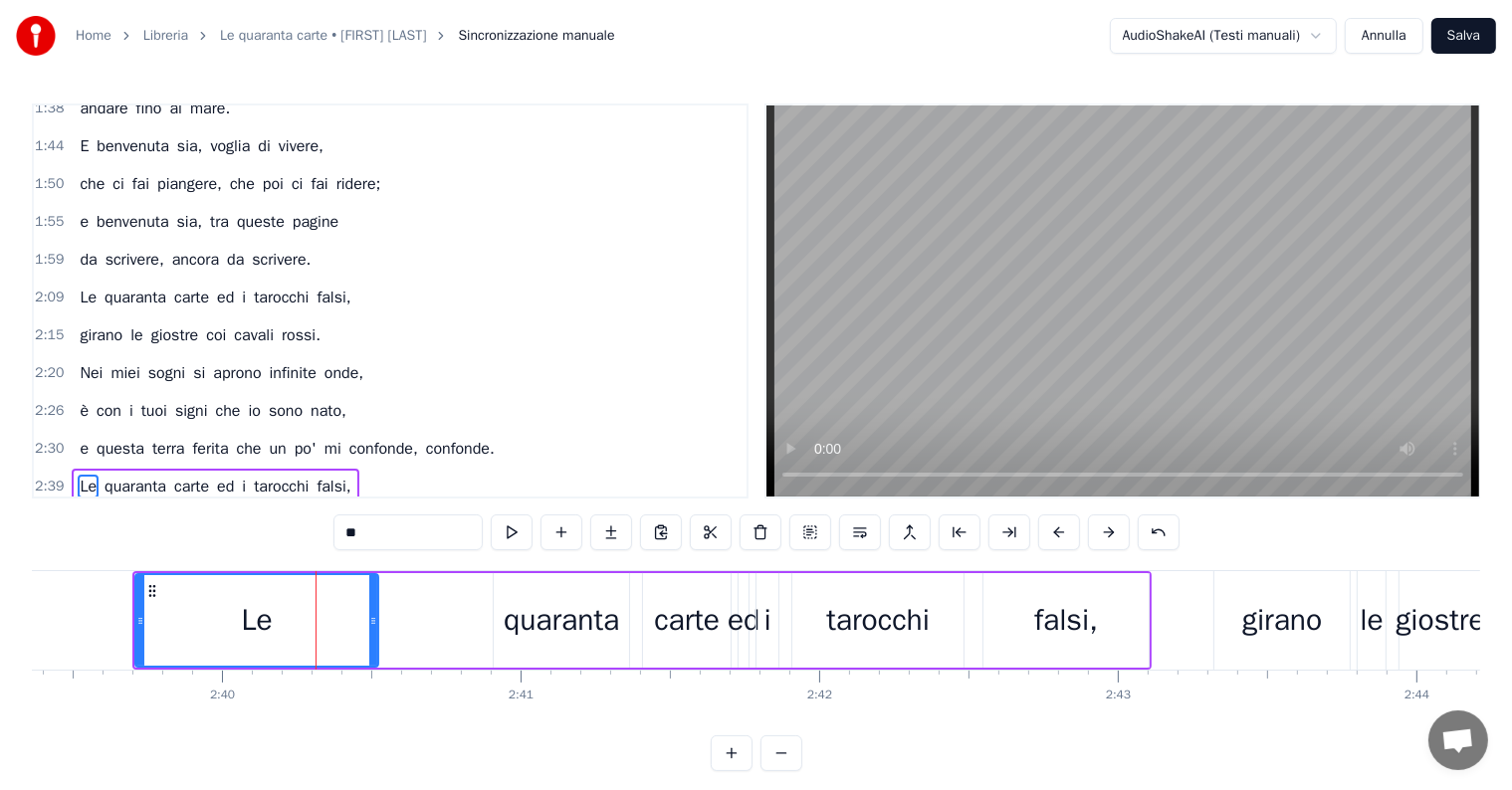 scroll, scrollTop: 994, scrollLeft: 0, axis: vertical 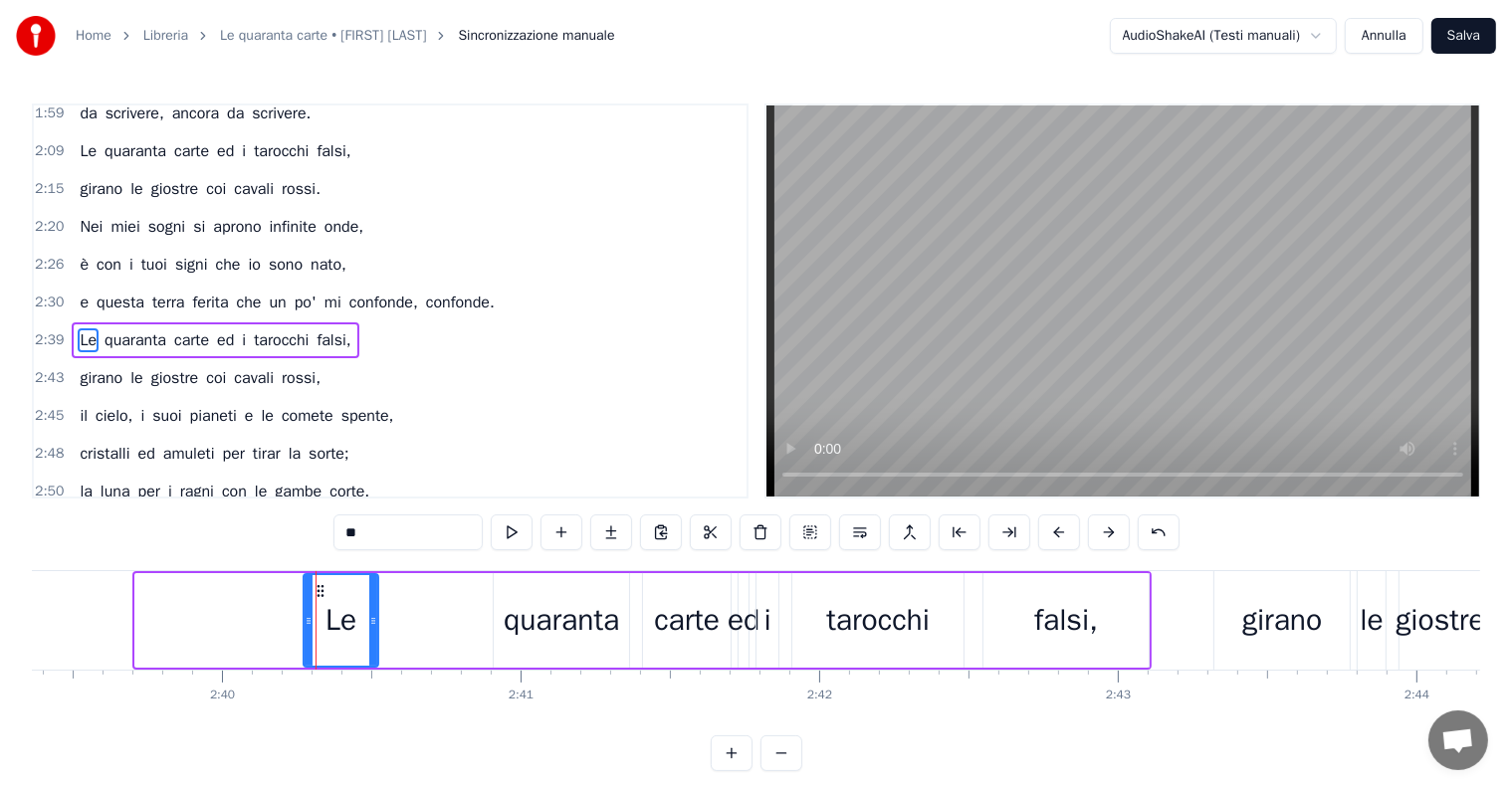 drag, startPoint x: 139, startPoint y: 621, endPoint x: 308, endPoint y: 626, distance: 169.07395 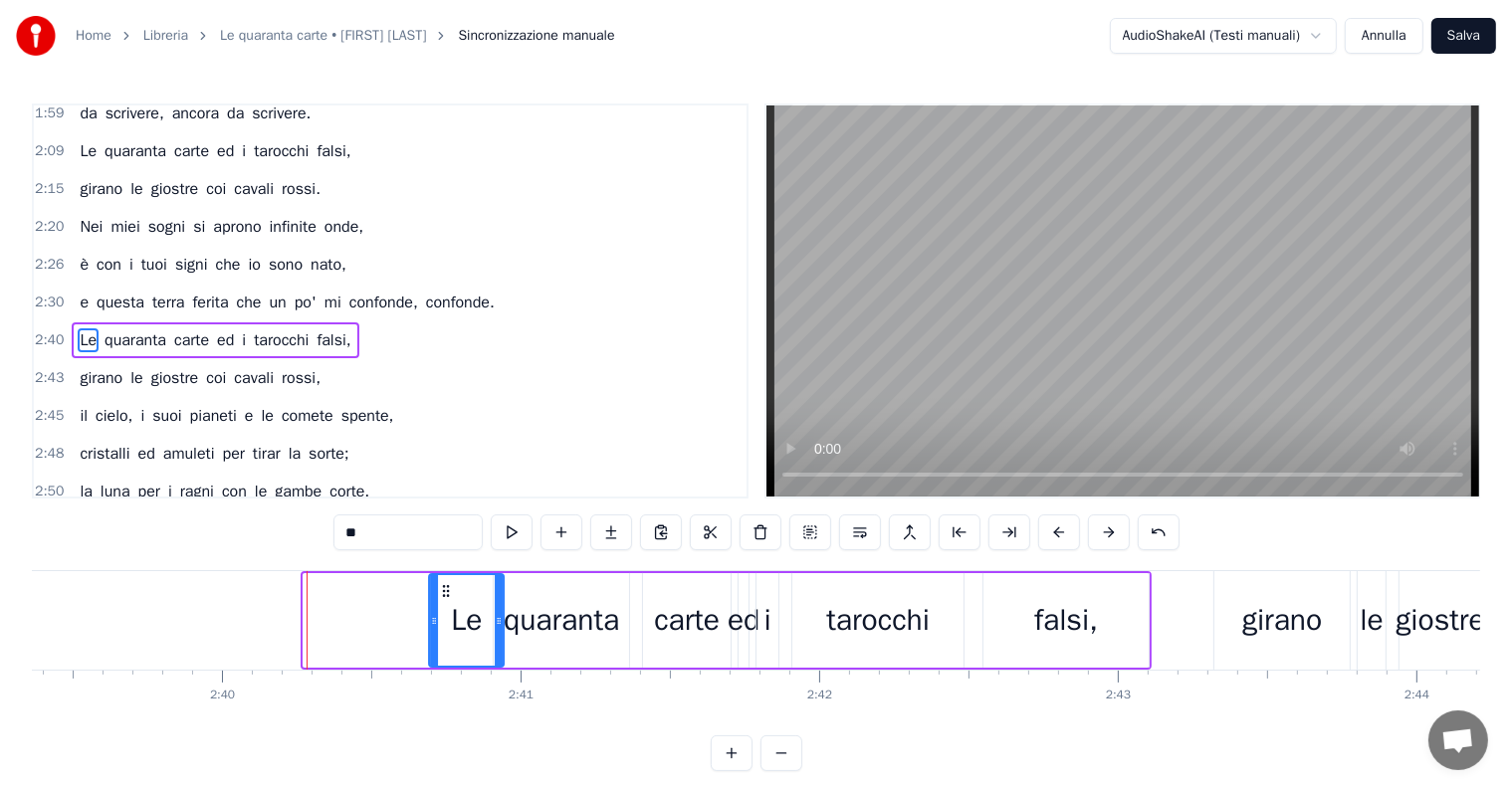drag, startPoint x: 320, startPoint y: 588, endPoint x: 446, endPoint y: 596, distance: 126.25371 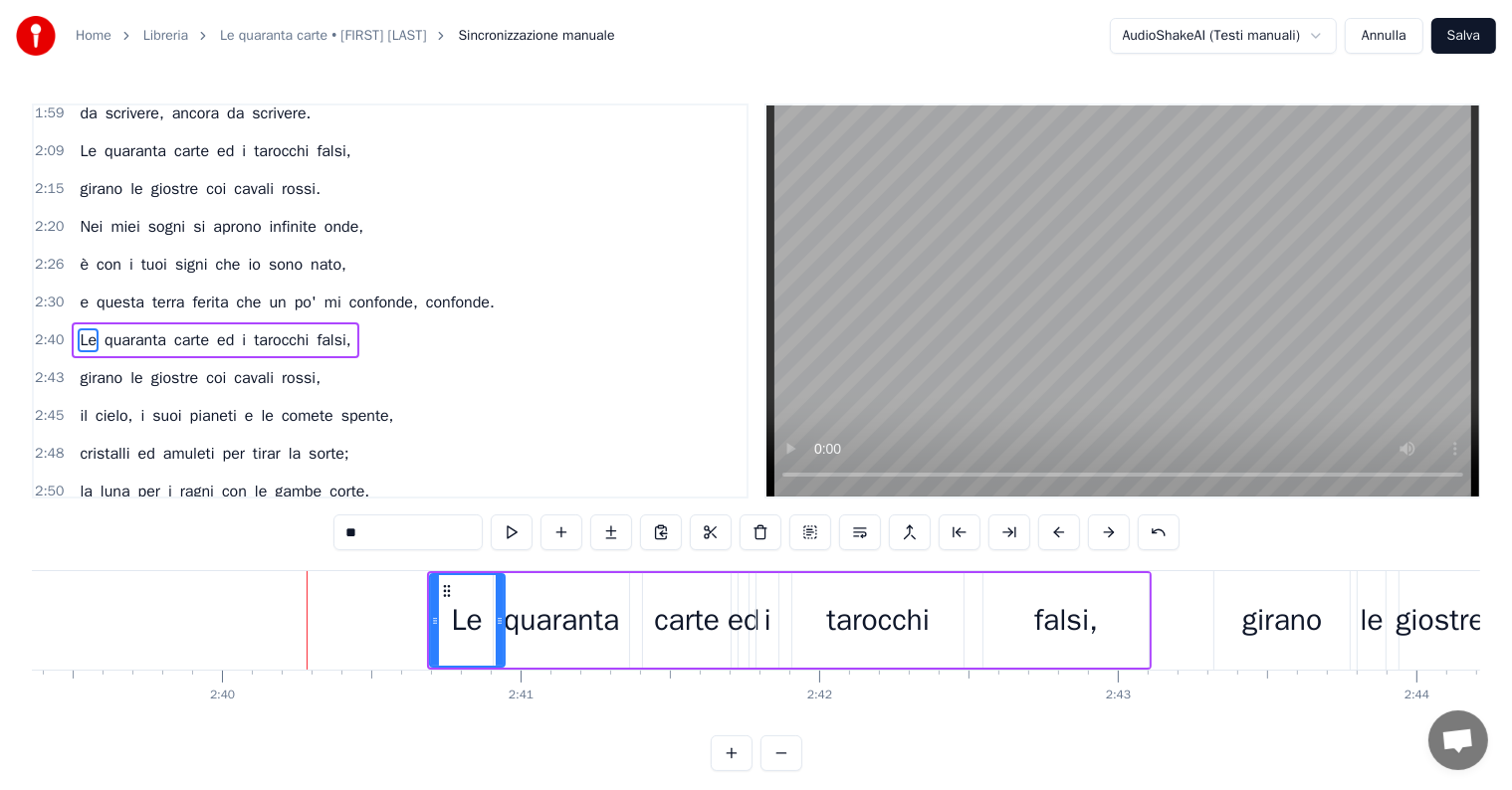 click on "Le quaranta carte ed i tarocchi falsi," at bounding box center (215, 340) 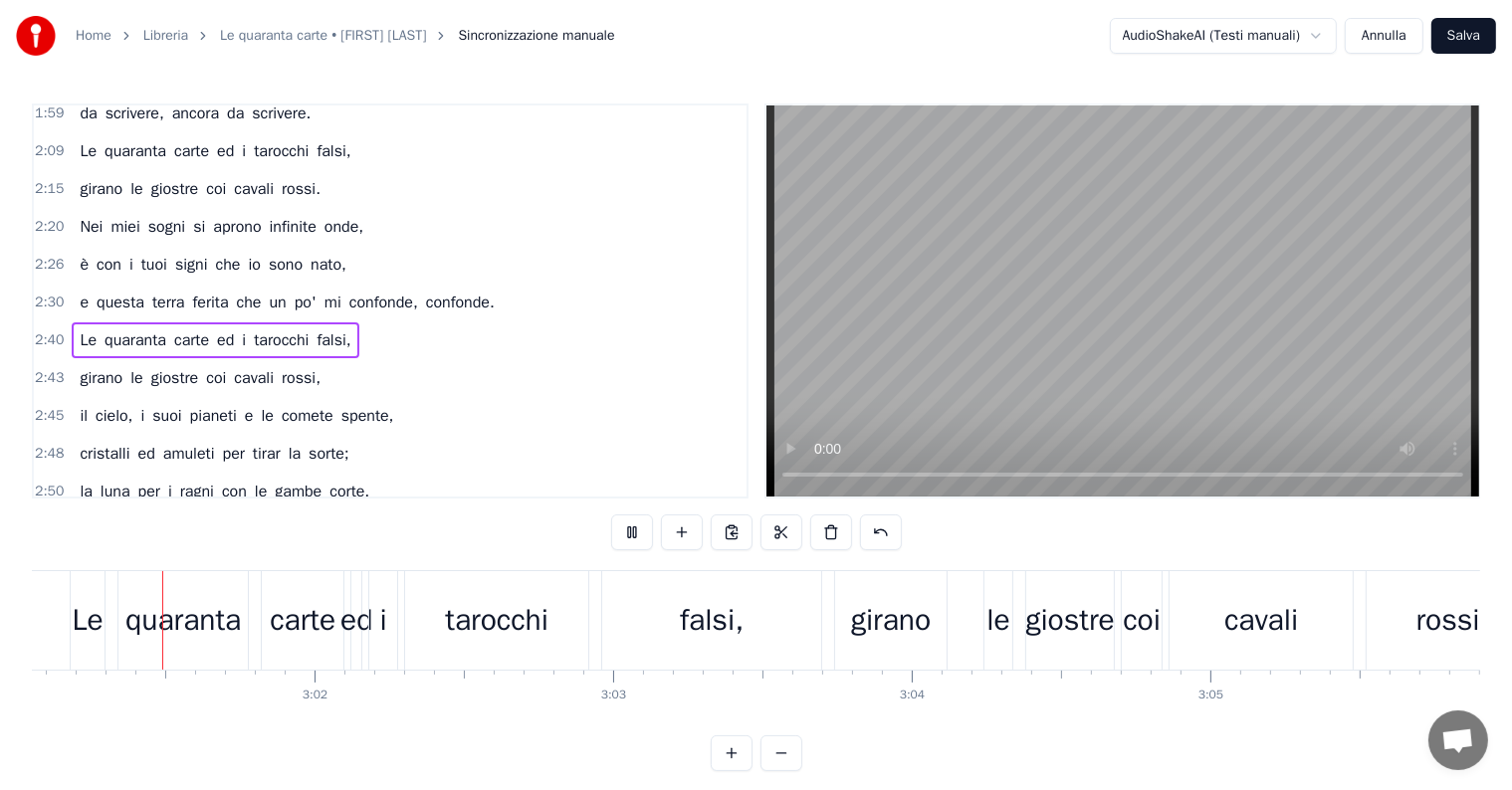 scroll, scrollTop: 0, scrollLeft: 54096, axis: horizontal 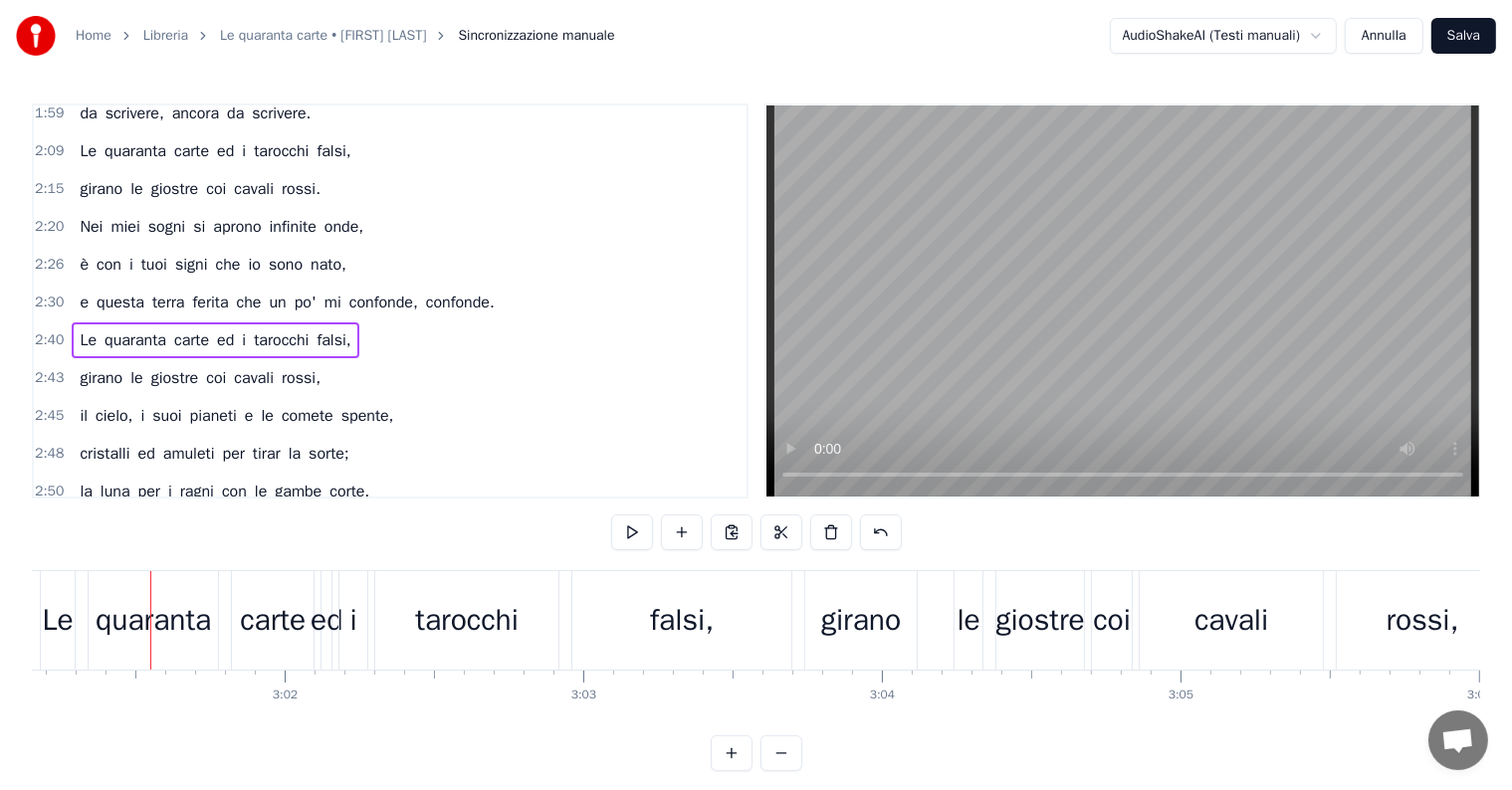 click on "quaranta" at bounding box center [153, 620] 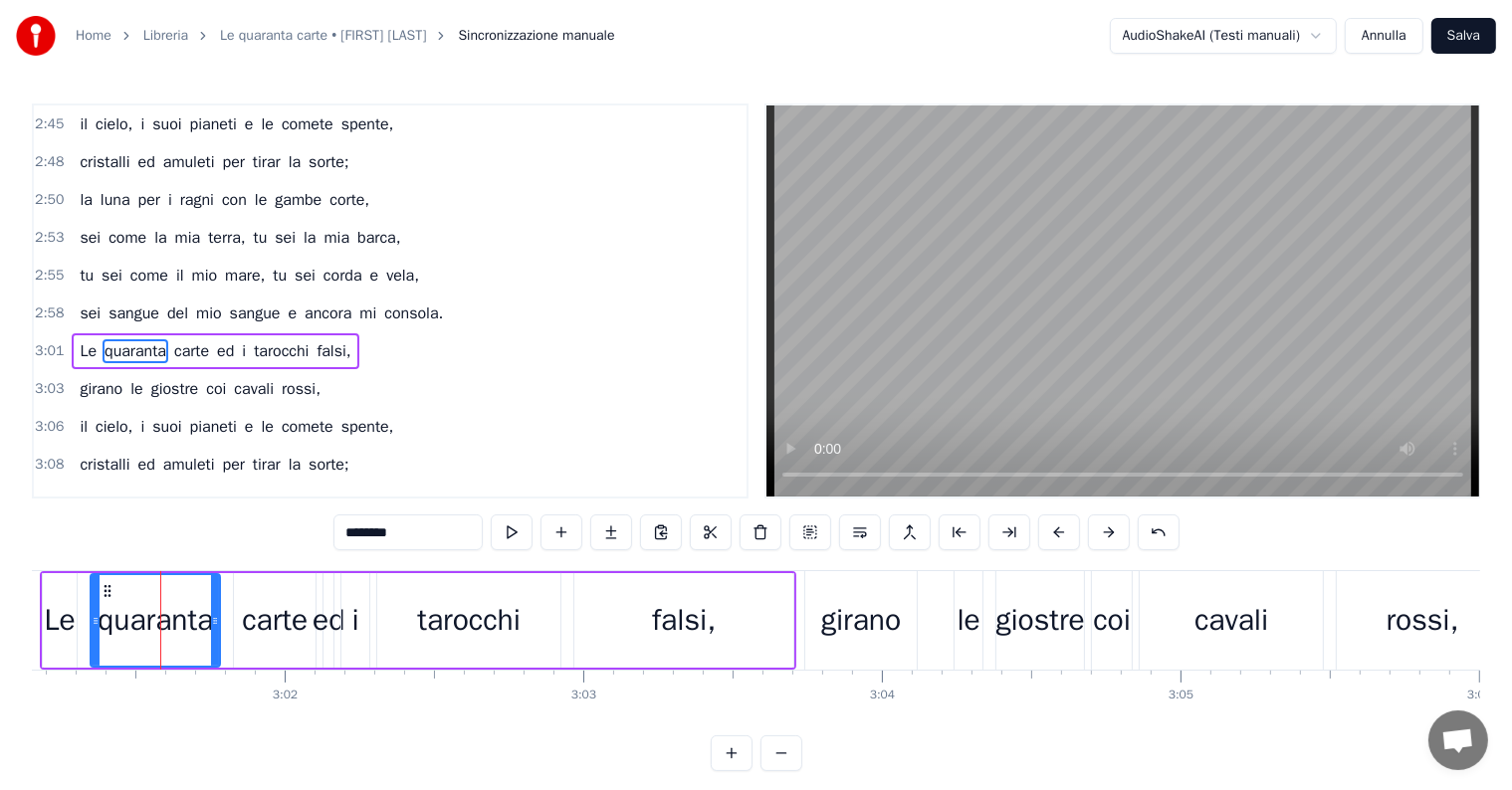 scroll, scrollTop: 1286, scrollLeft: 0, axis: vertical 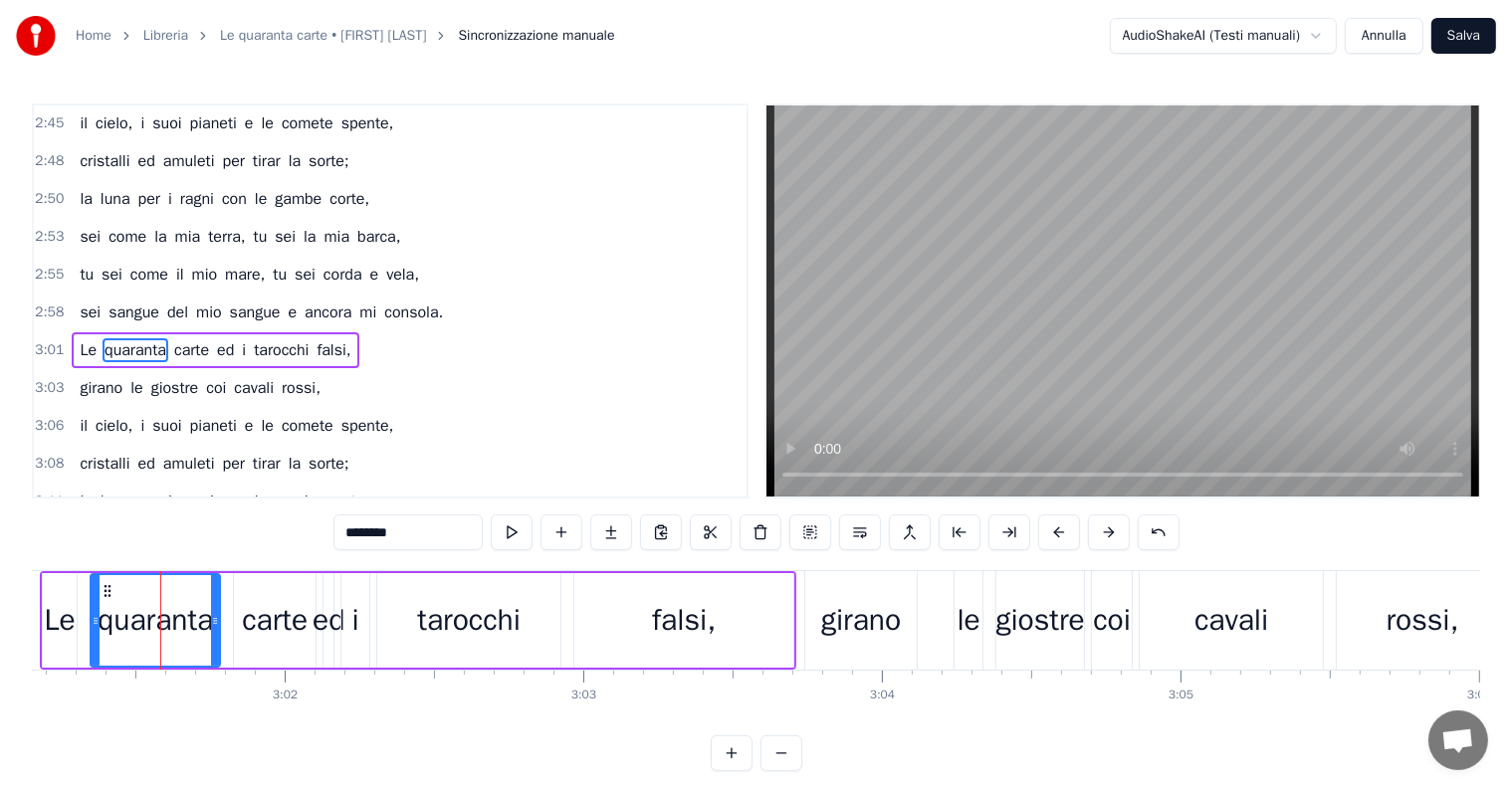 click on "Le quaranta carte ed i tarocchi falsi," at bounding box center (215, 350) 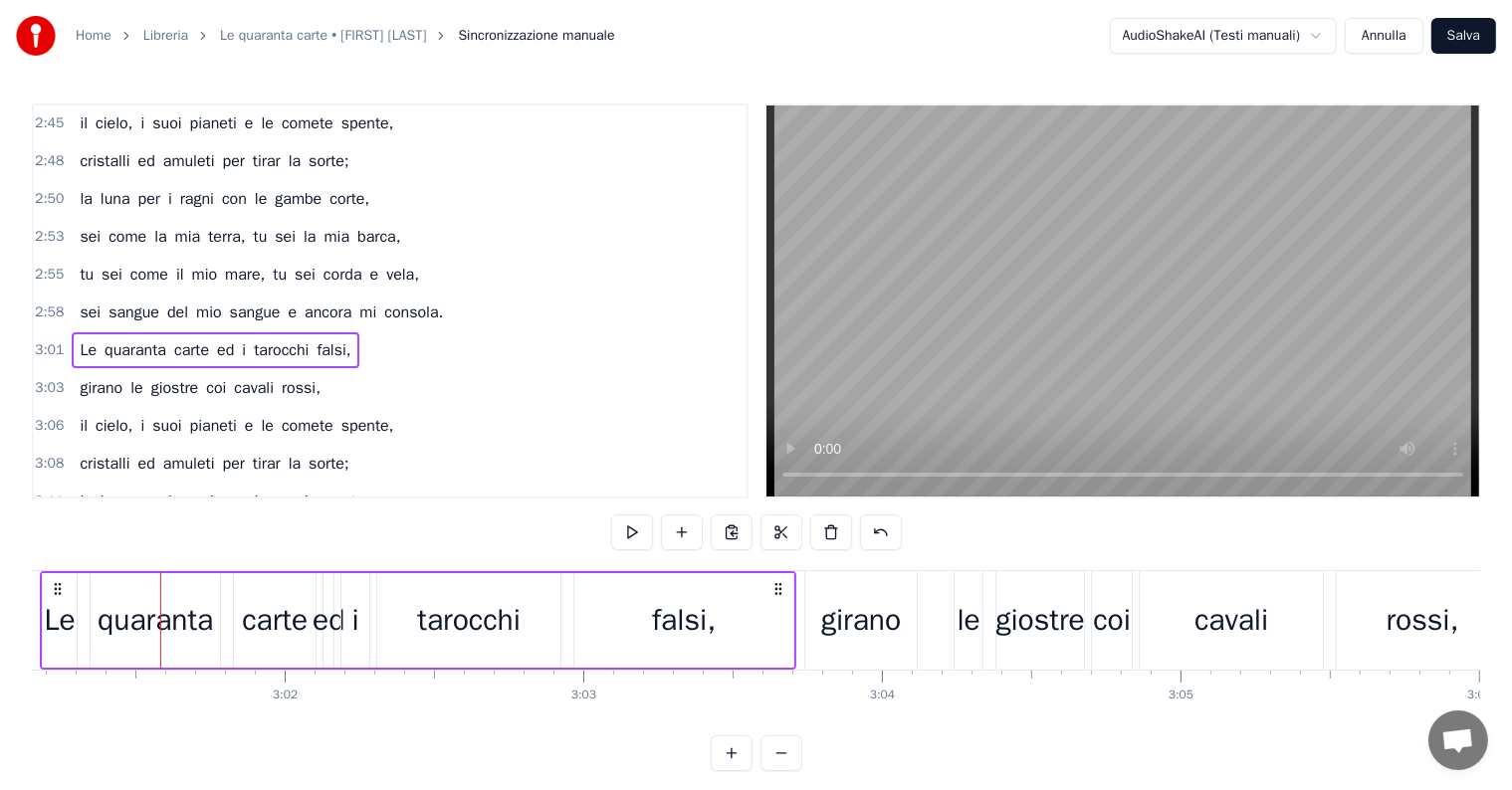 scroll, scrollTop: 0, scrollLeft: 54003, axis: horizontal 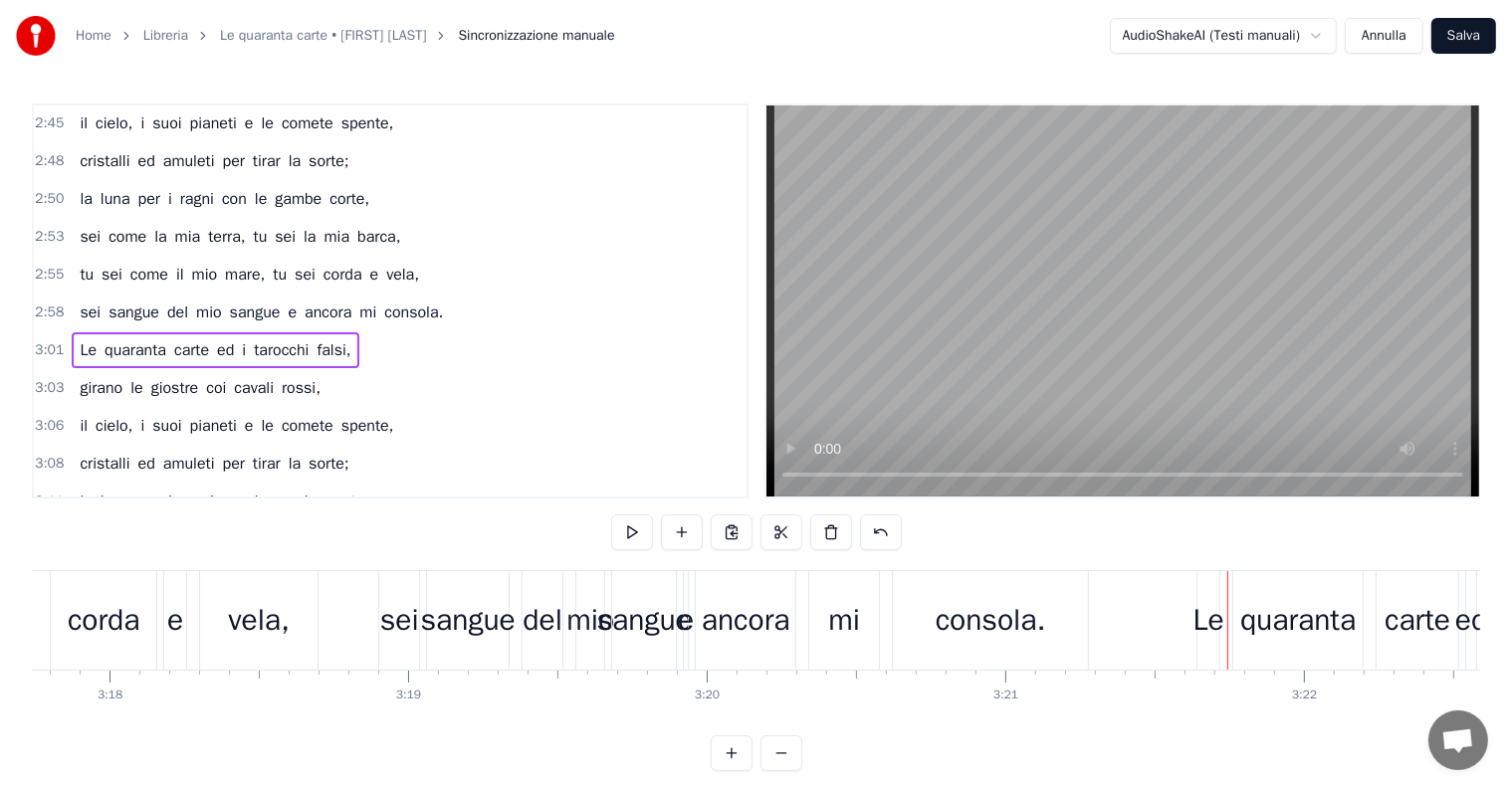 click on "quaranta" at bounding box center (1298, 620) 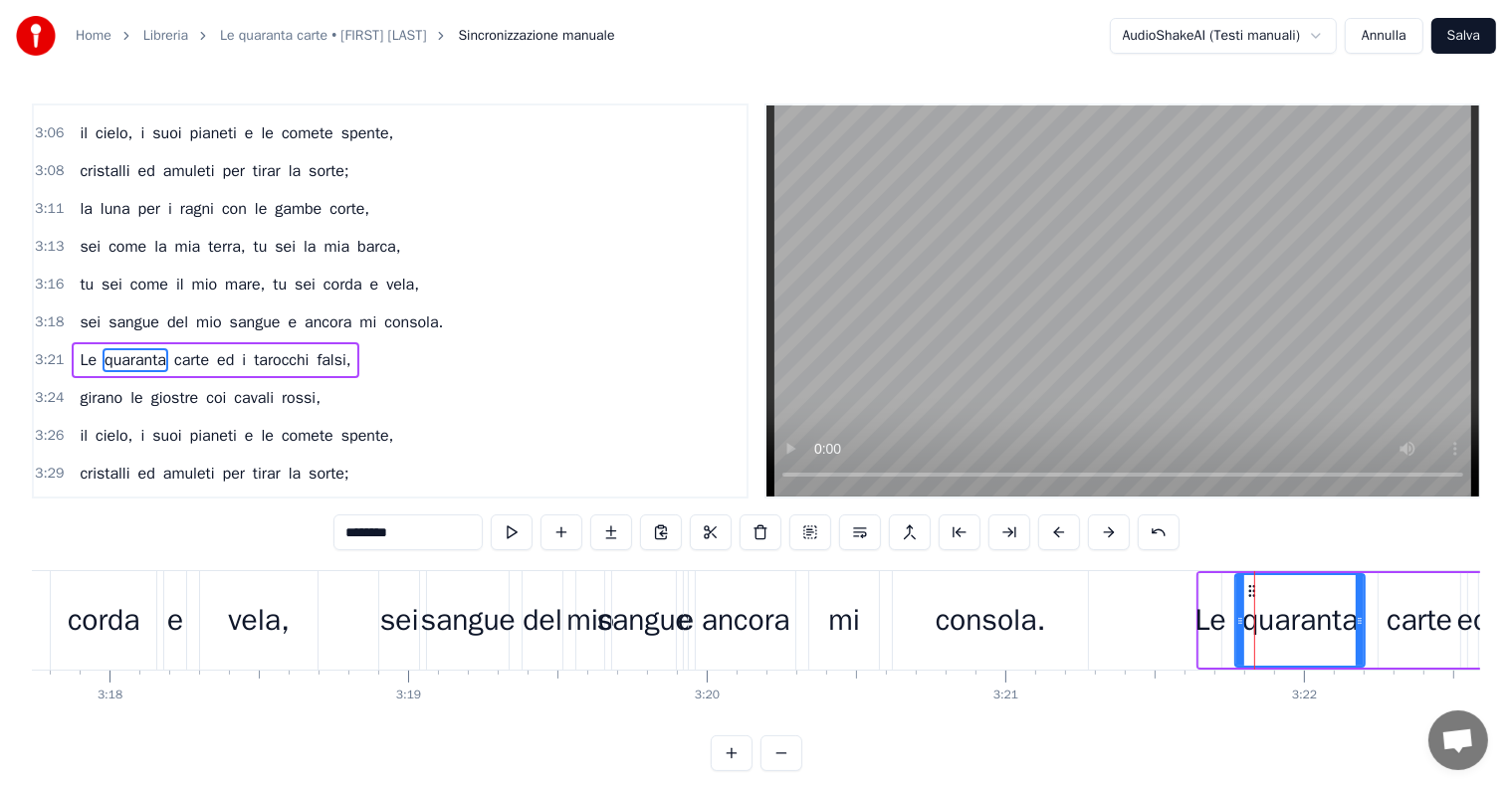 scroll, scrollTop: 1580, scrollLeft: 0, axis: vertical 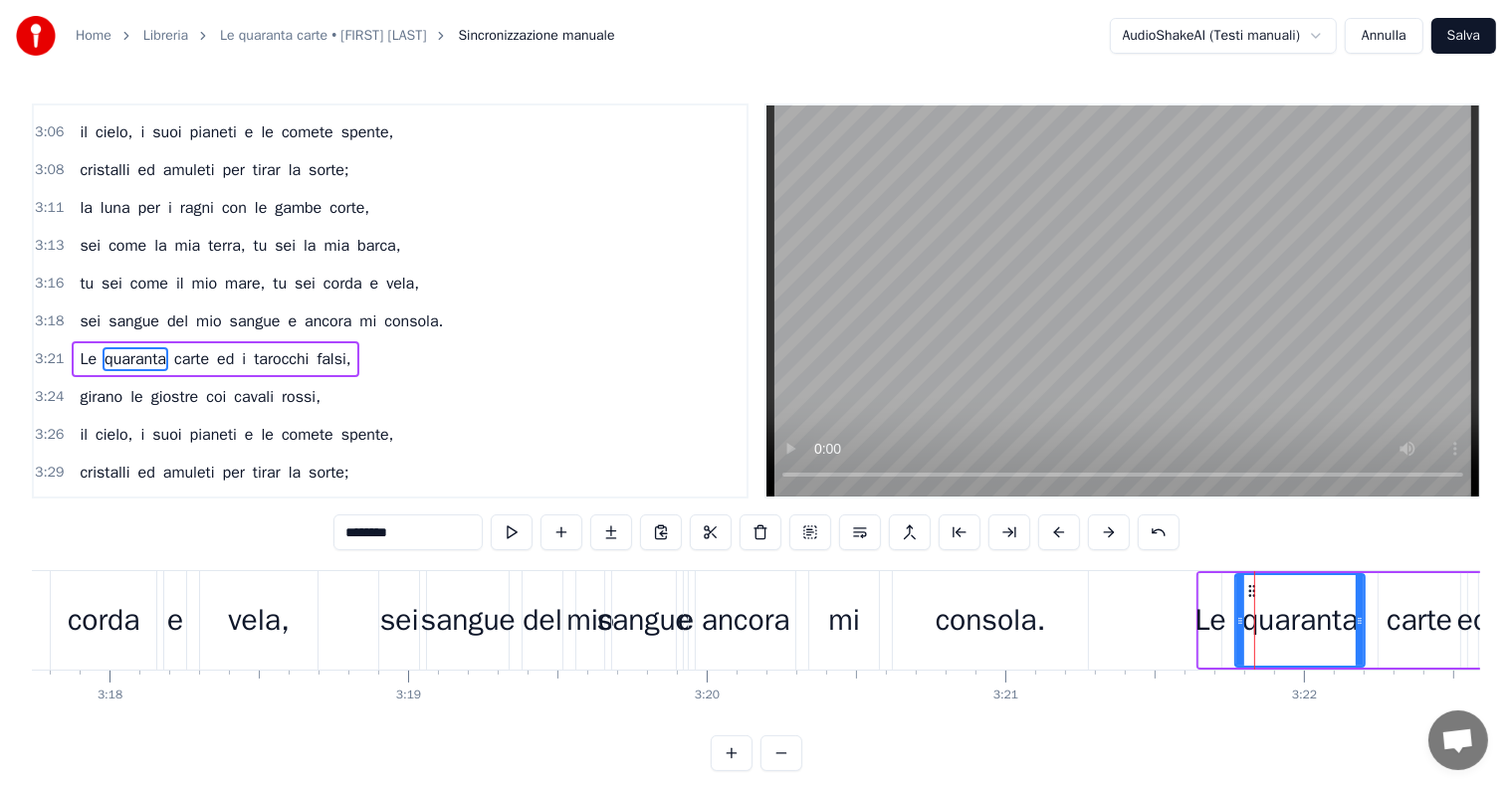 click on "Le quaranta carte ed i tarocchi falsi," at bounding box center (215, 359) 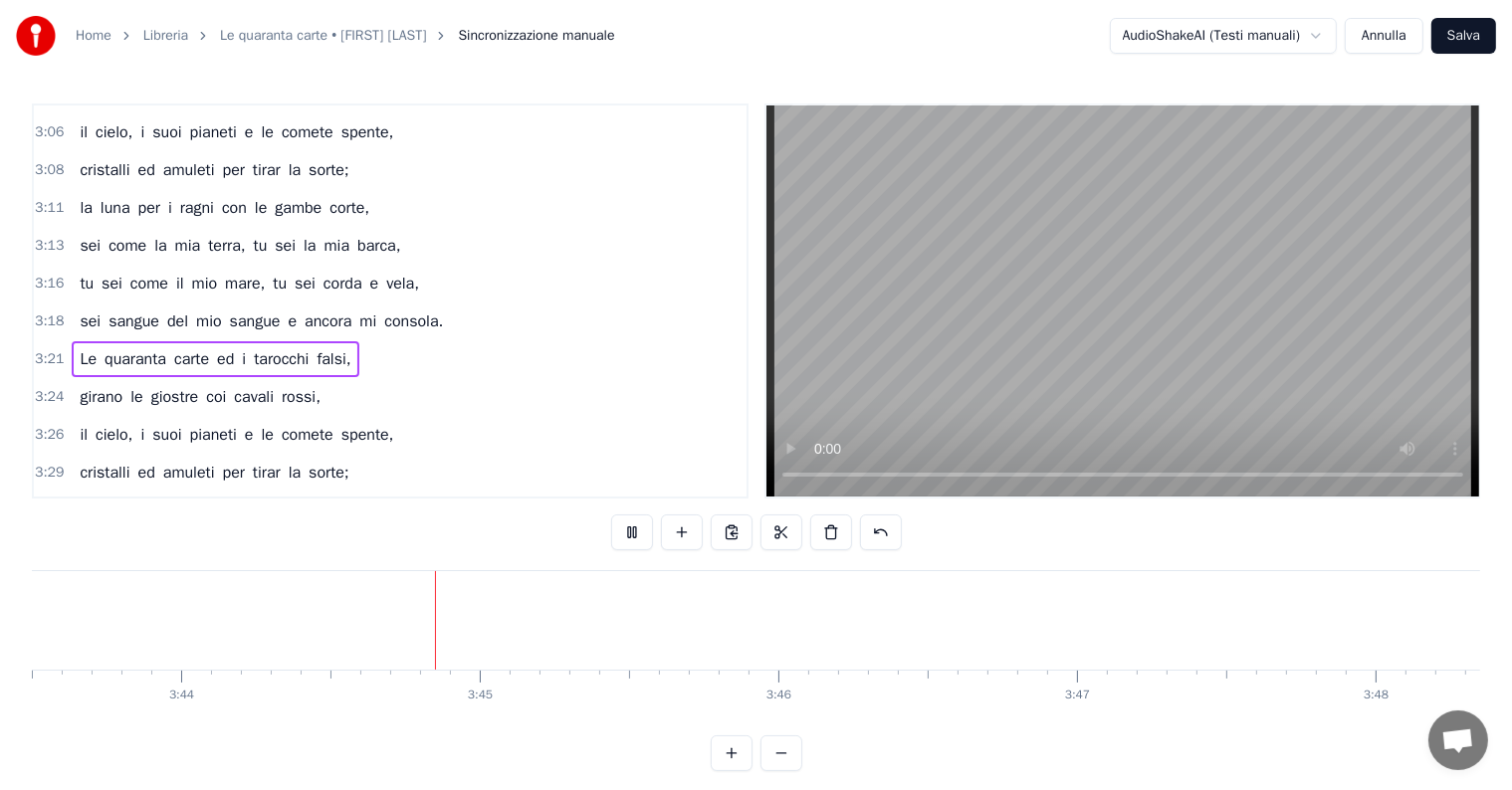 scroll, scrollTop: 0, scrollLeft: 66832, axis: horizontal 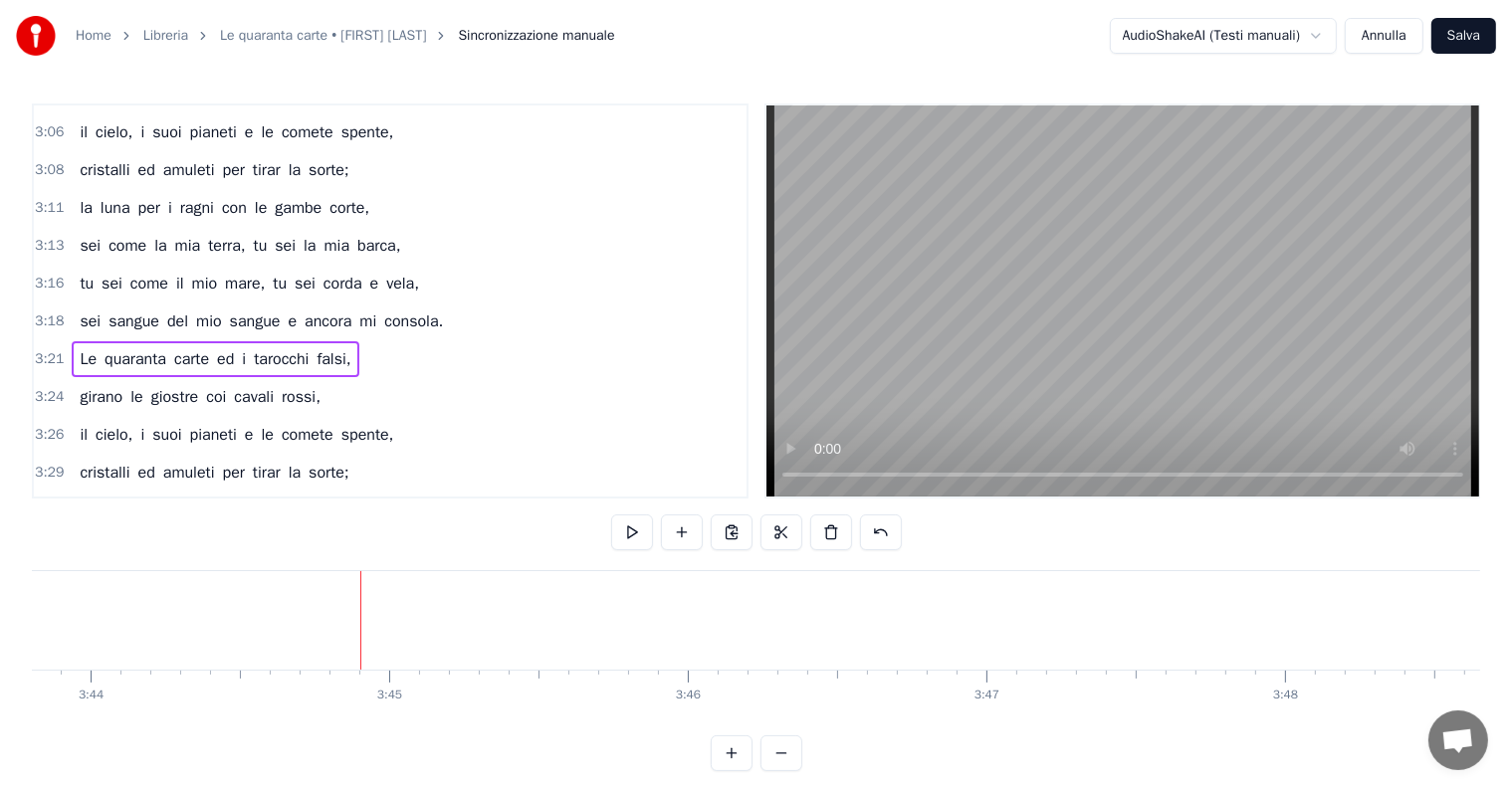 click on "Salva" at bounding box center [1463, 36] 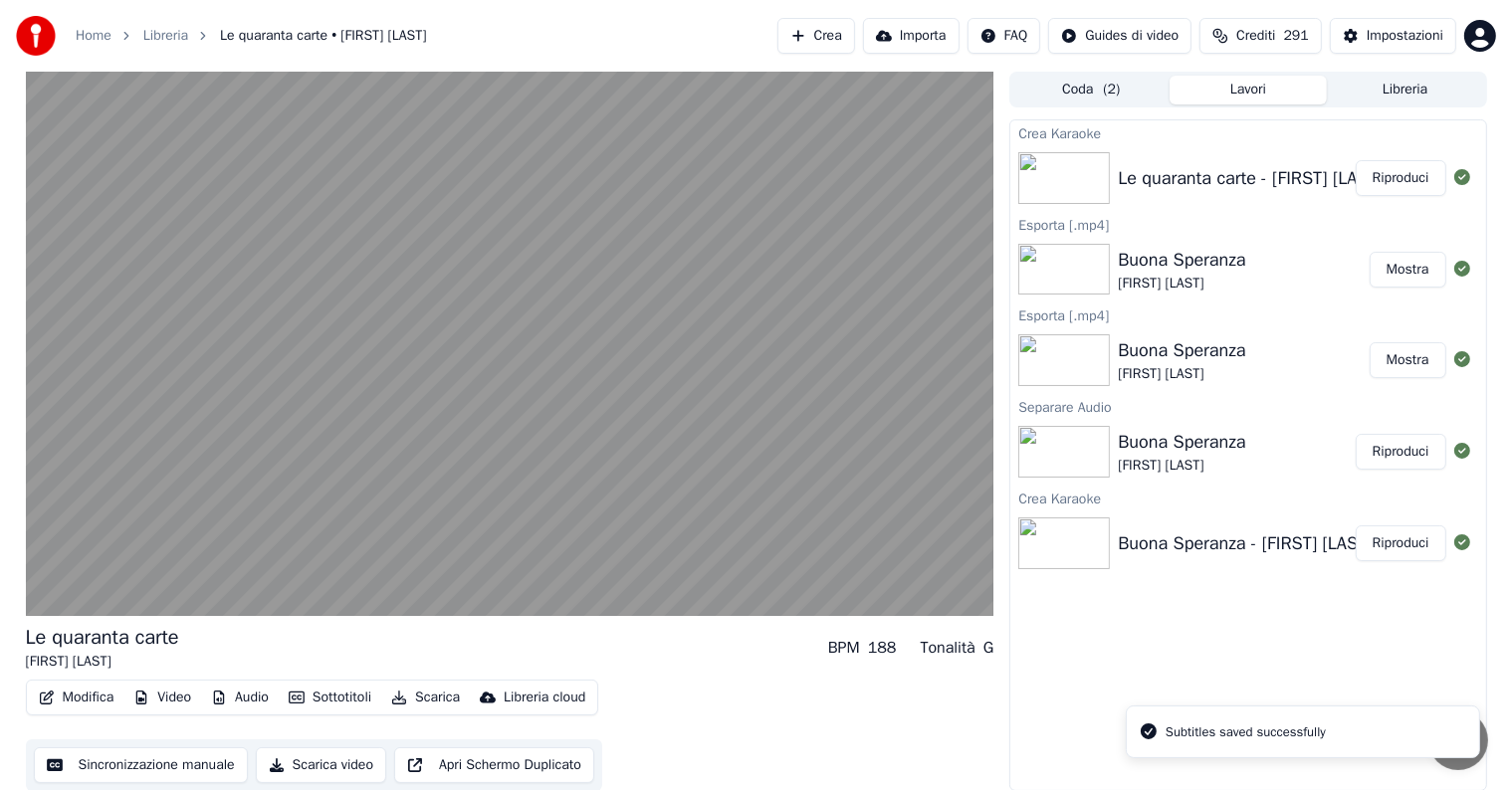 click on "Riproduci" at bounding box center (1401, 178) 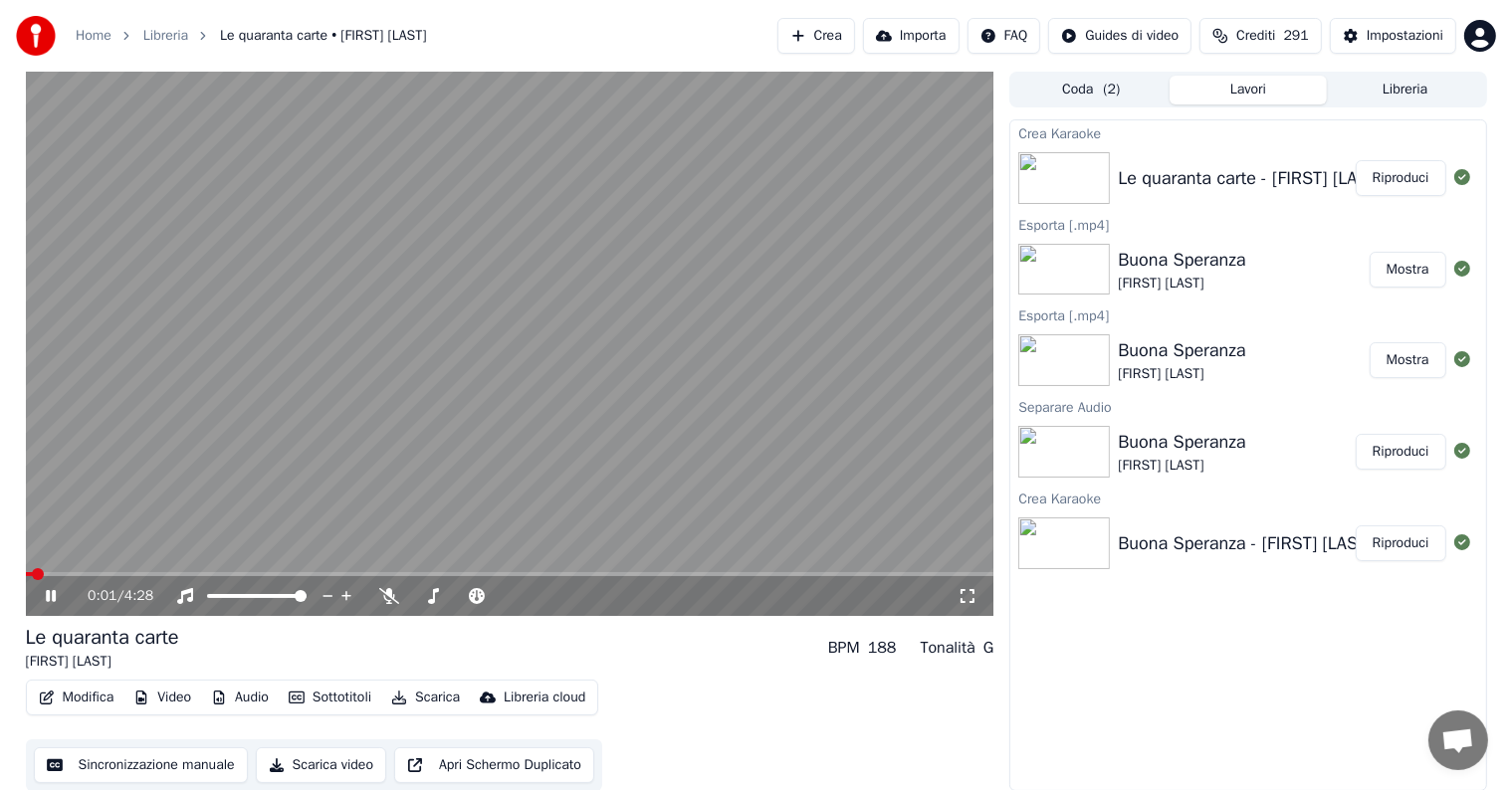 click 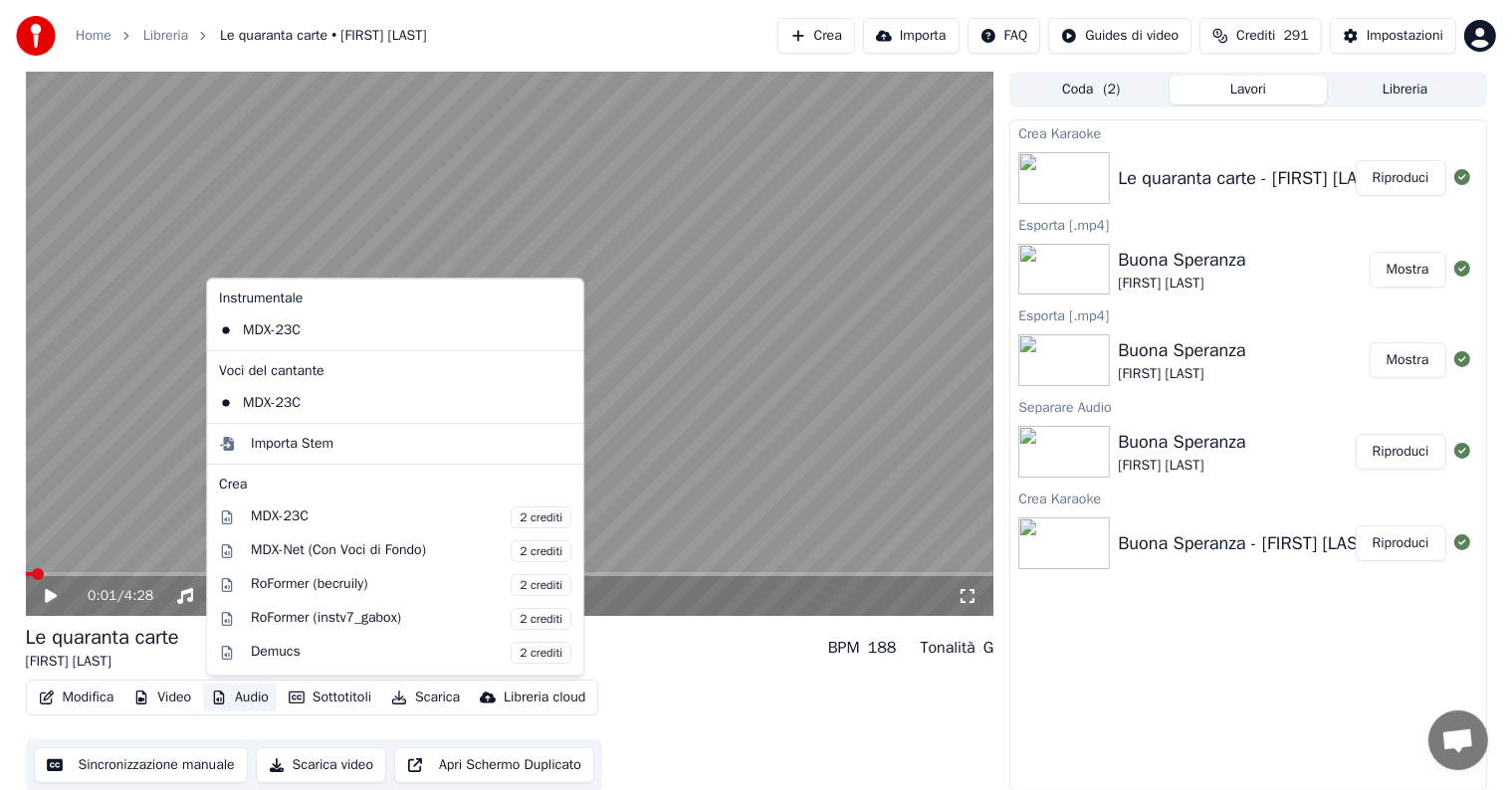 click on "Audio" at bounding box center [240, 697] 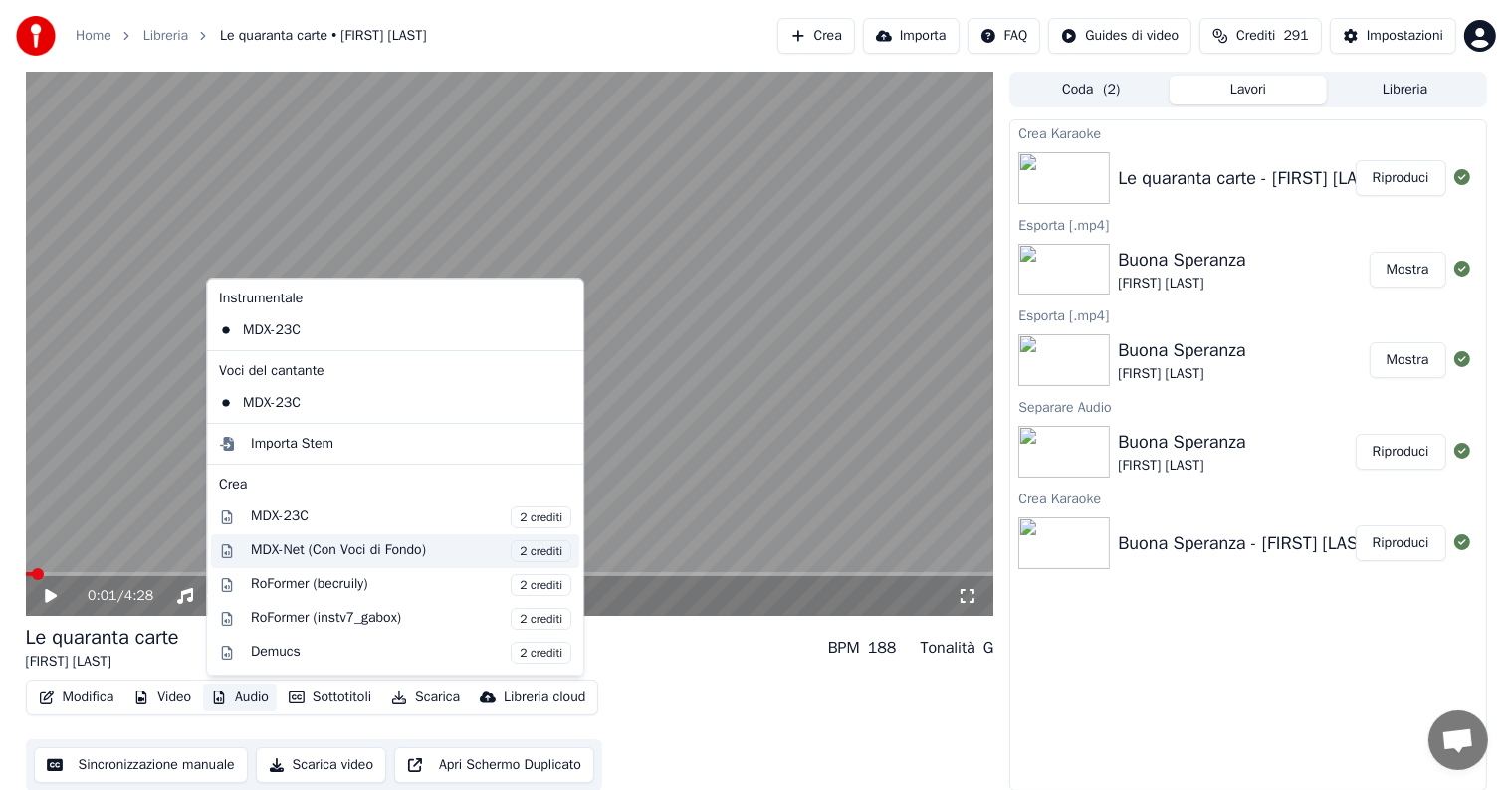 click on "MDX-Net (Con Voci di Fondo) 2 crediti" at bounding box center [411, 551] 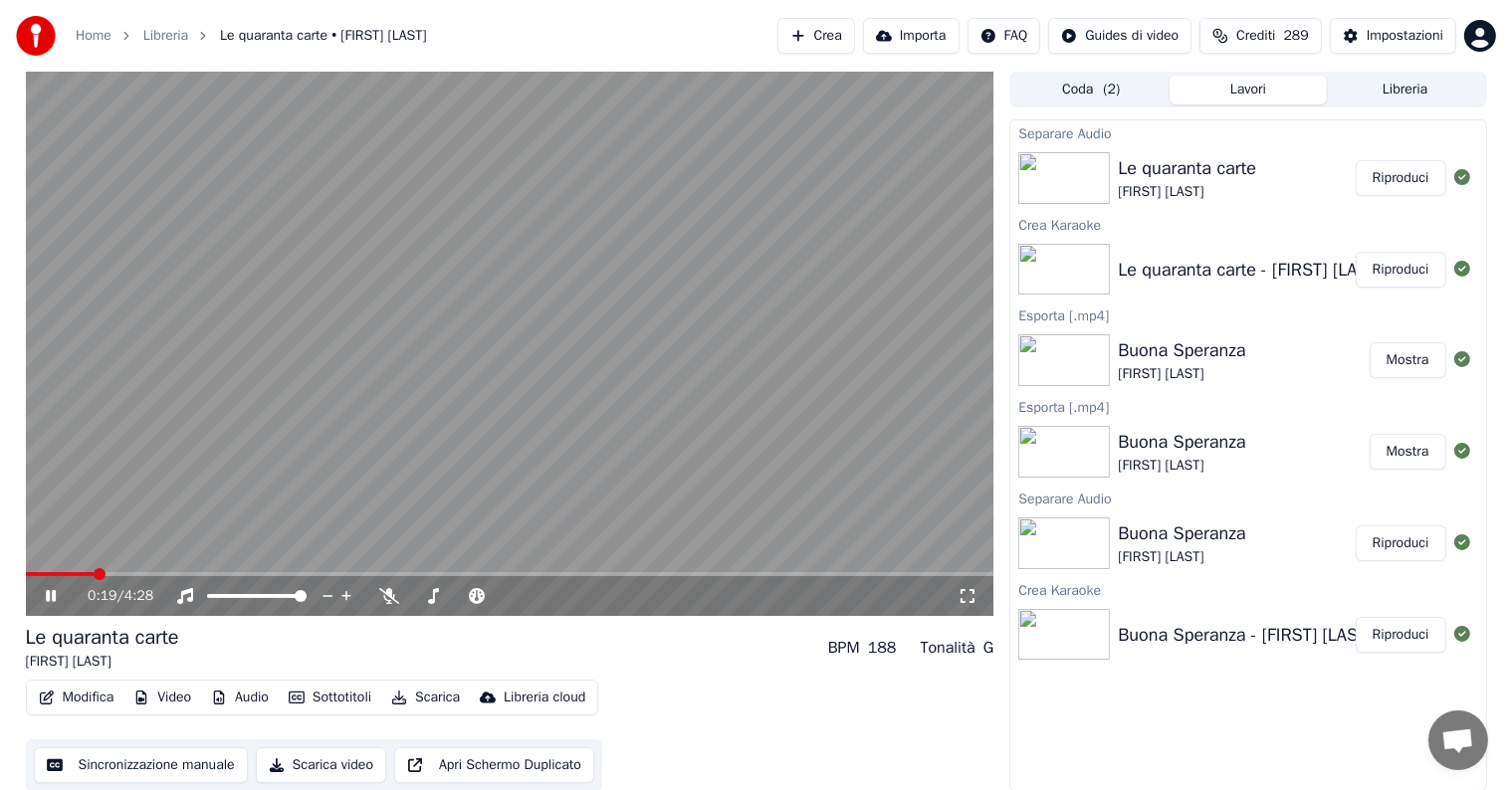 click on "Riproduci" at bounding box center [1401, 178] 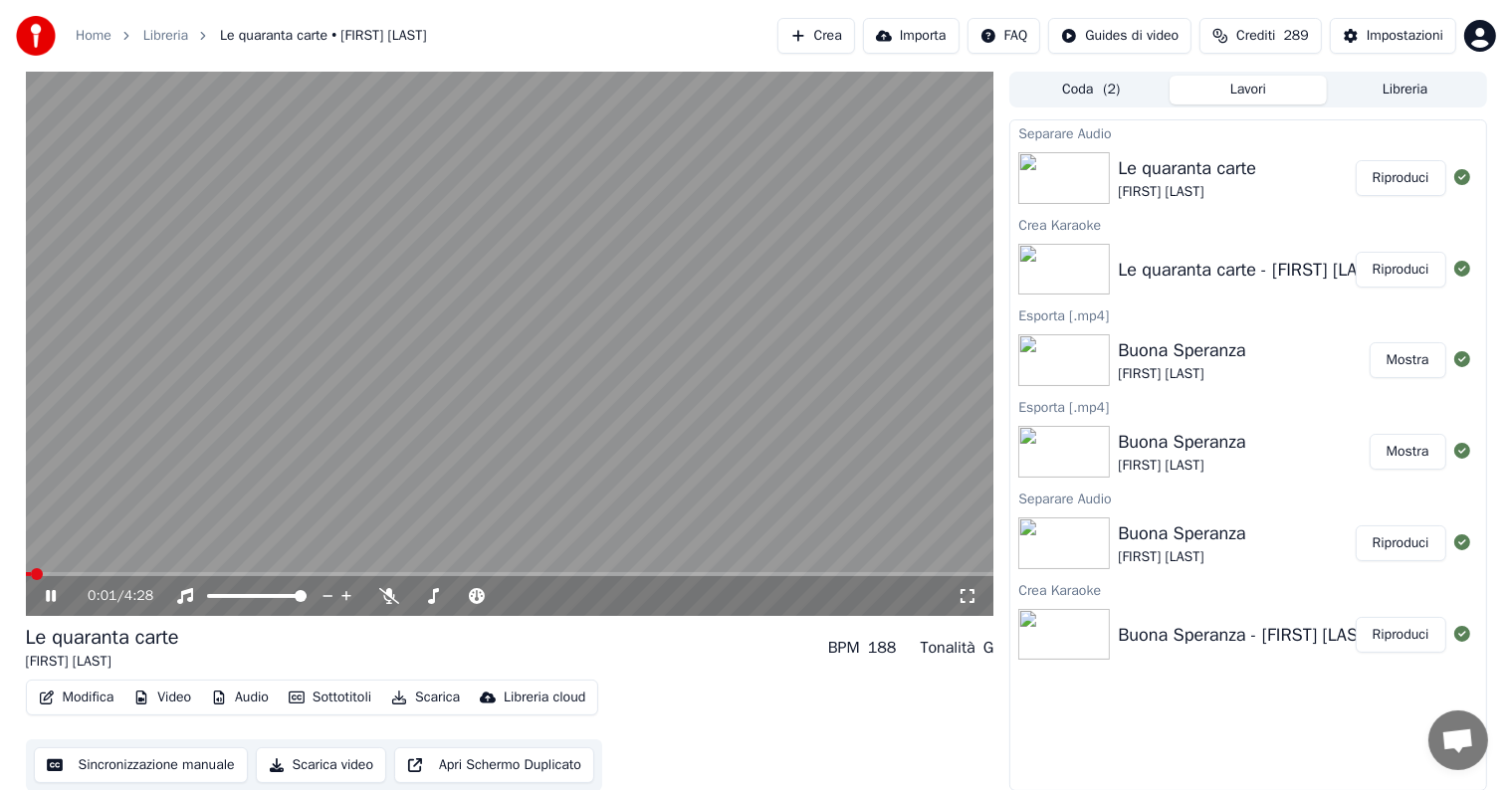 click 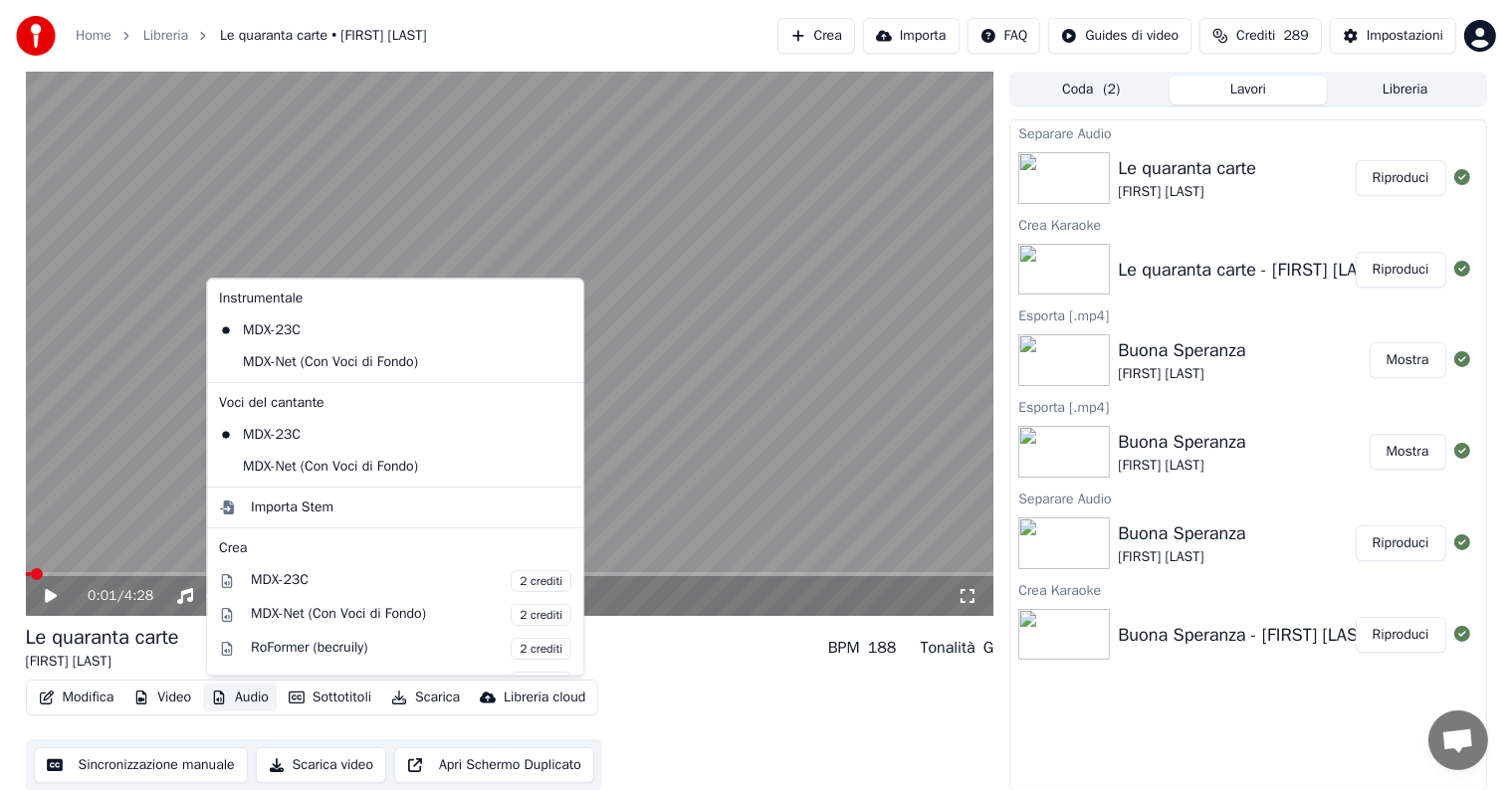 click on "Audio" at bounding box center [240, 697] 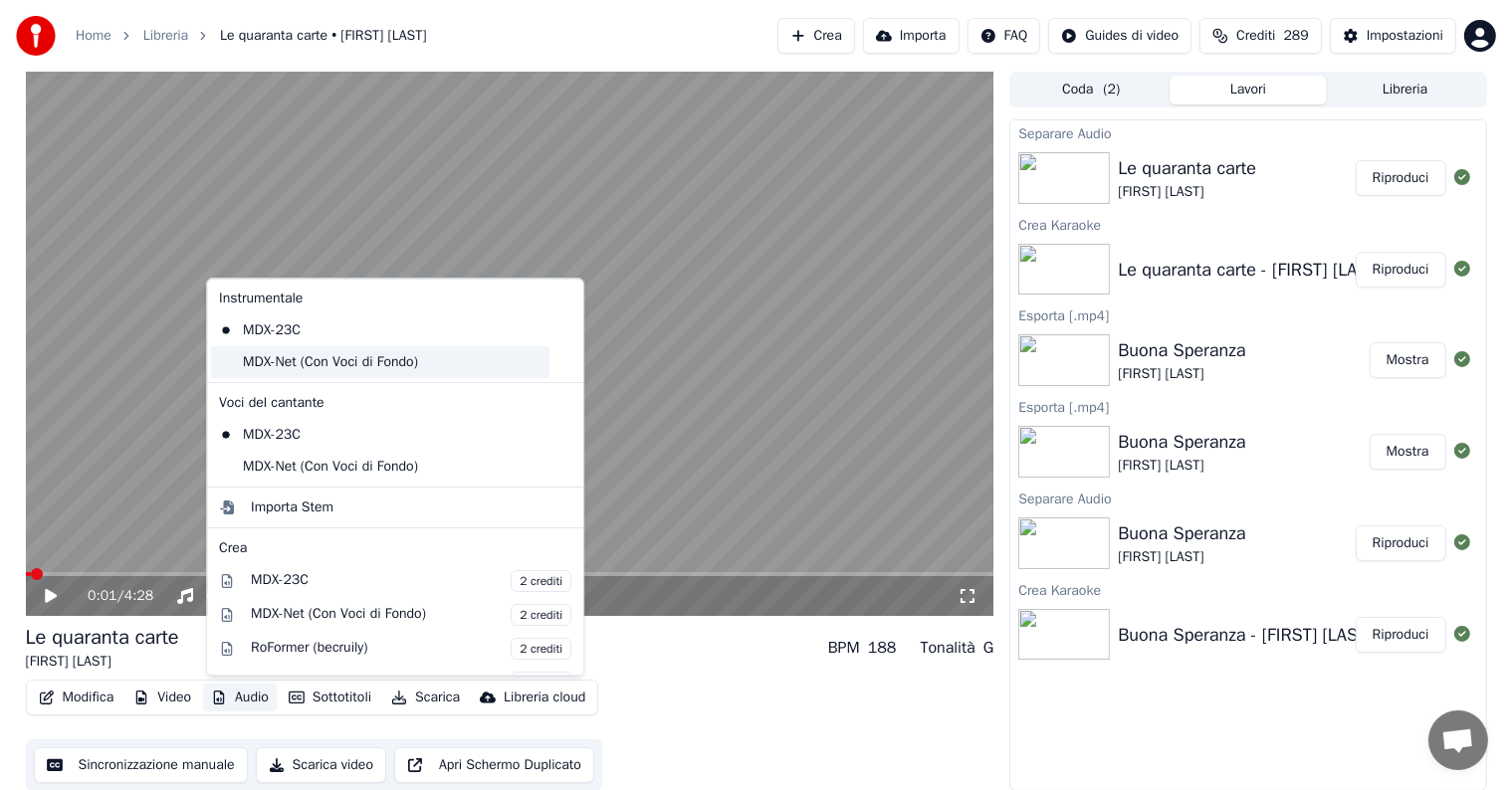 click on "MDX-Net (Con Voci di Fondo)" at bounding box center (380, 362) 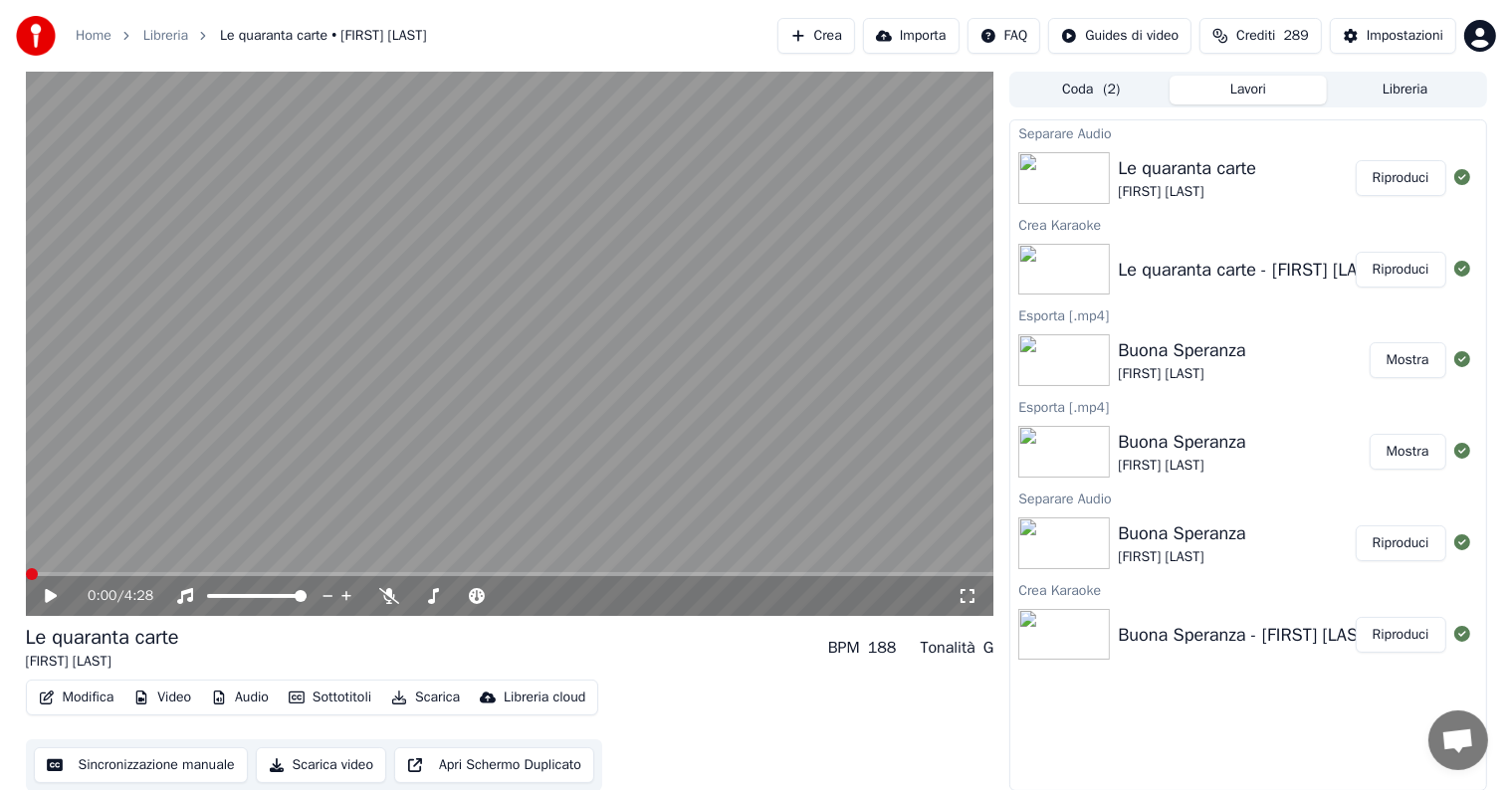 click on "Audio" at bounding box center [240, 697] 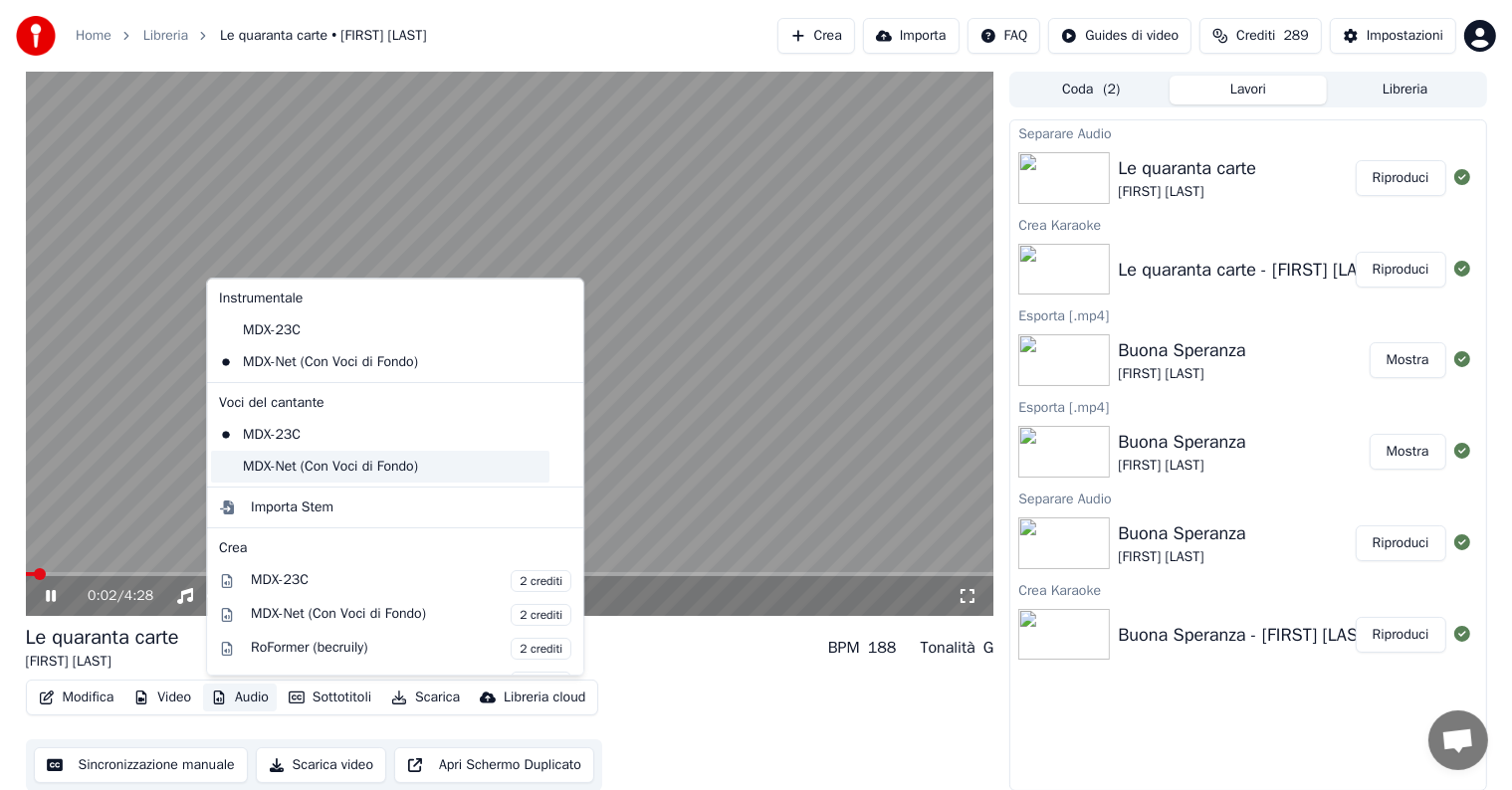click on "MDX-Net (Con Voci di Fondo)" at bounding box center (380, 467) 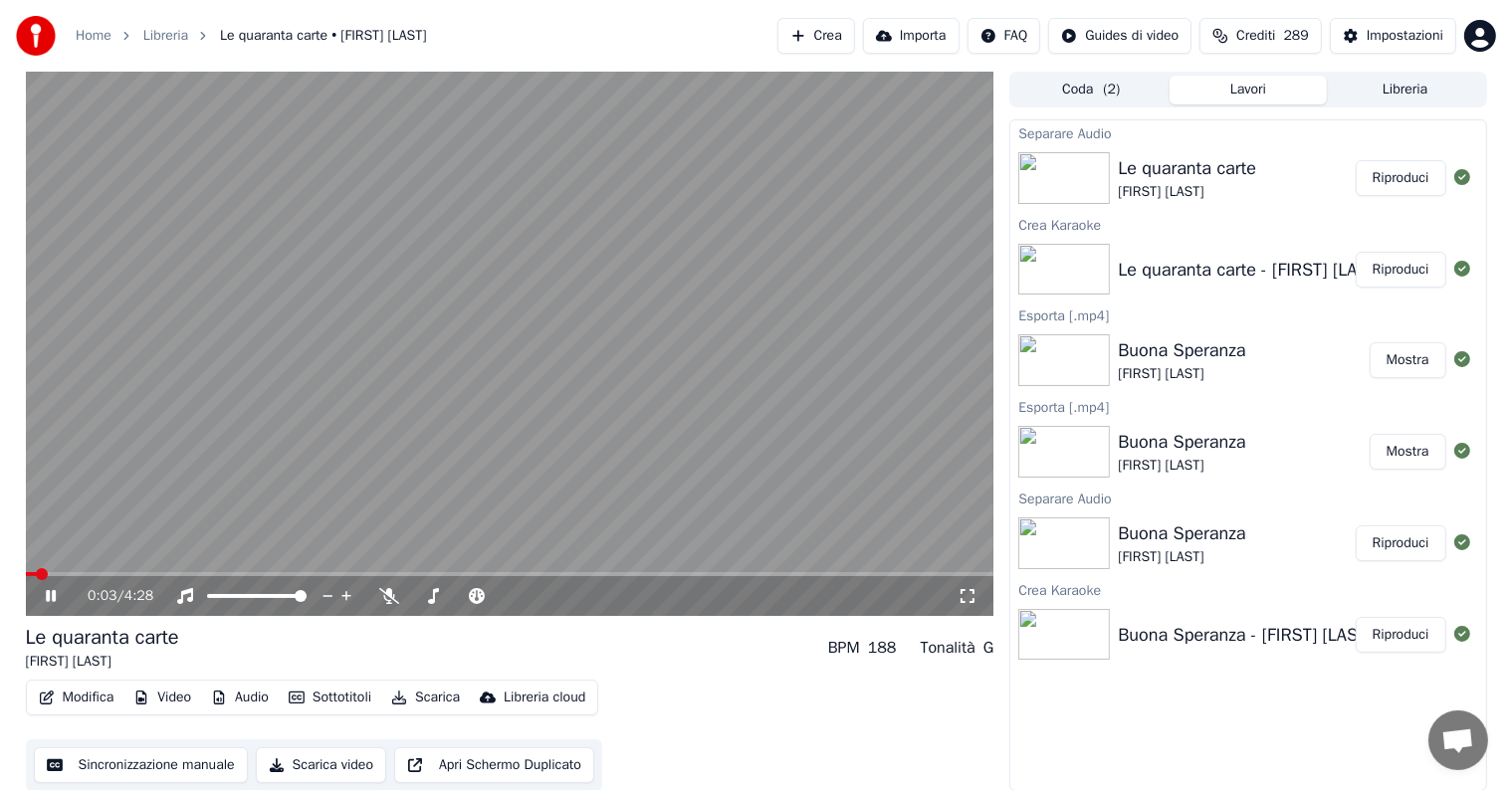 click 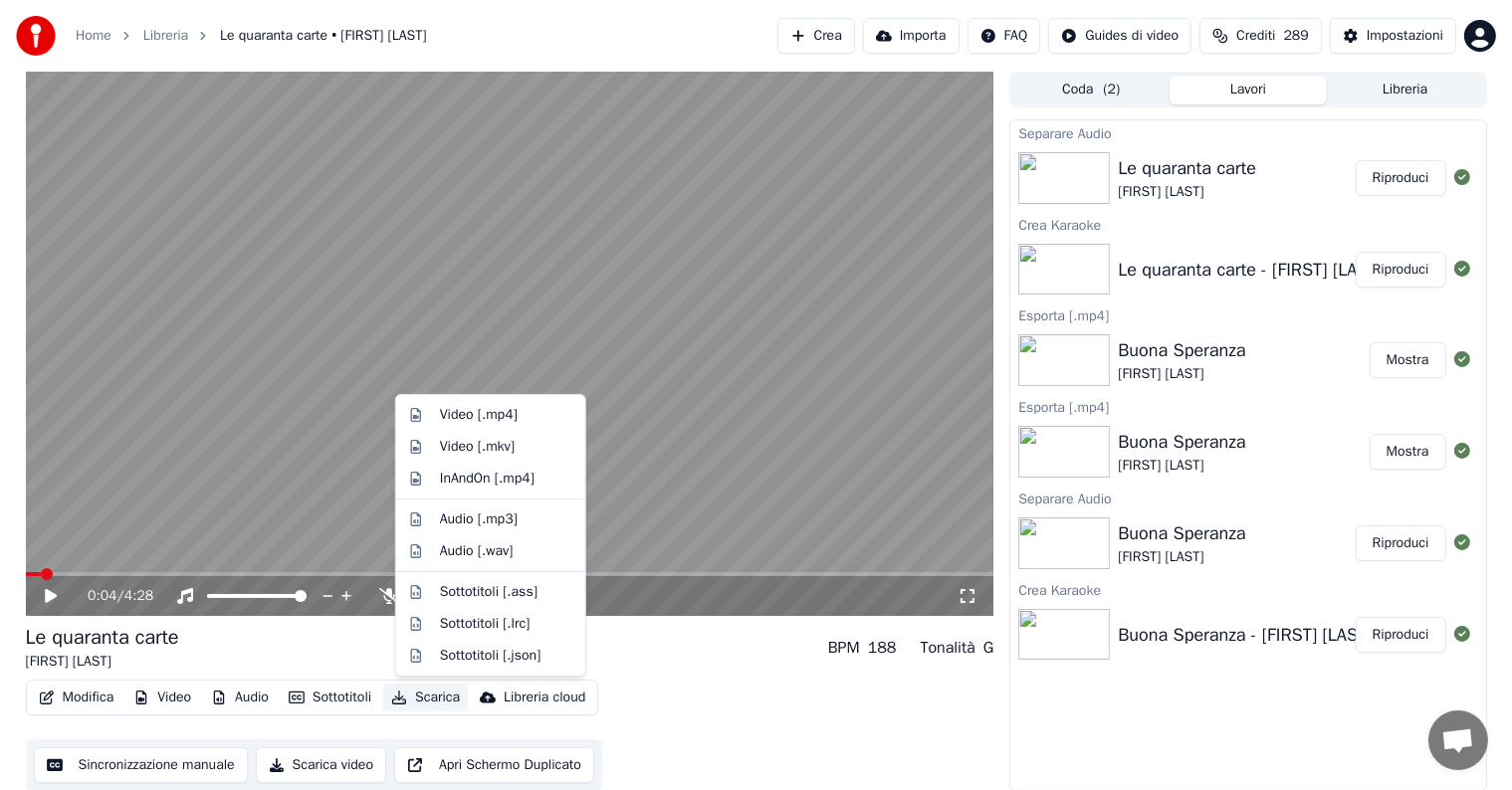 click on "Scarica" at bounding box center (425, 697) 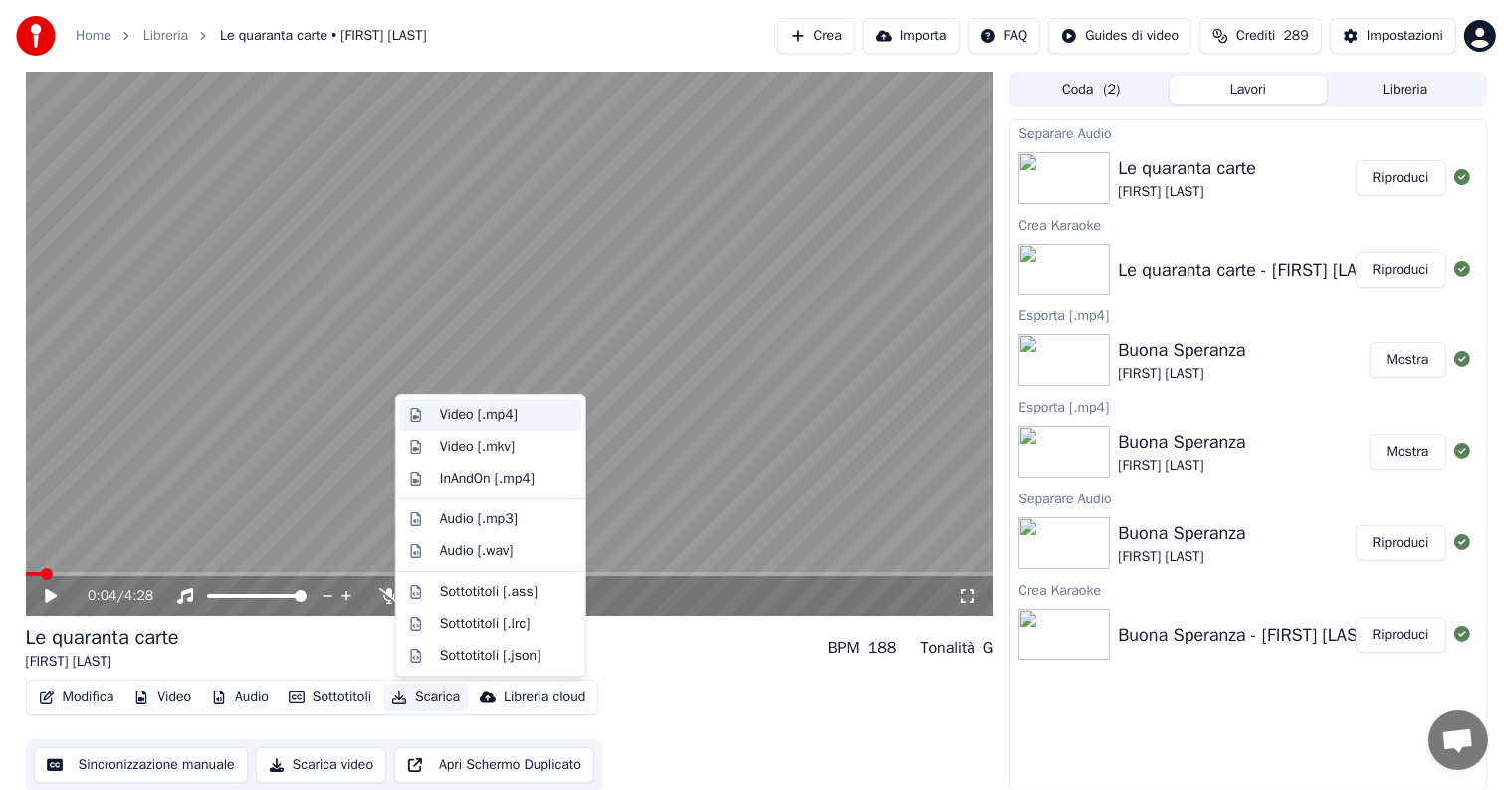 click on "Video [.mp4]" at bounding box center (479, 415) 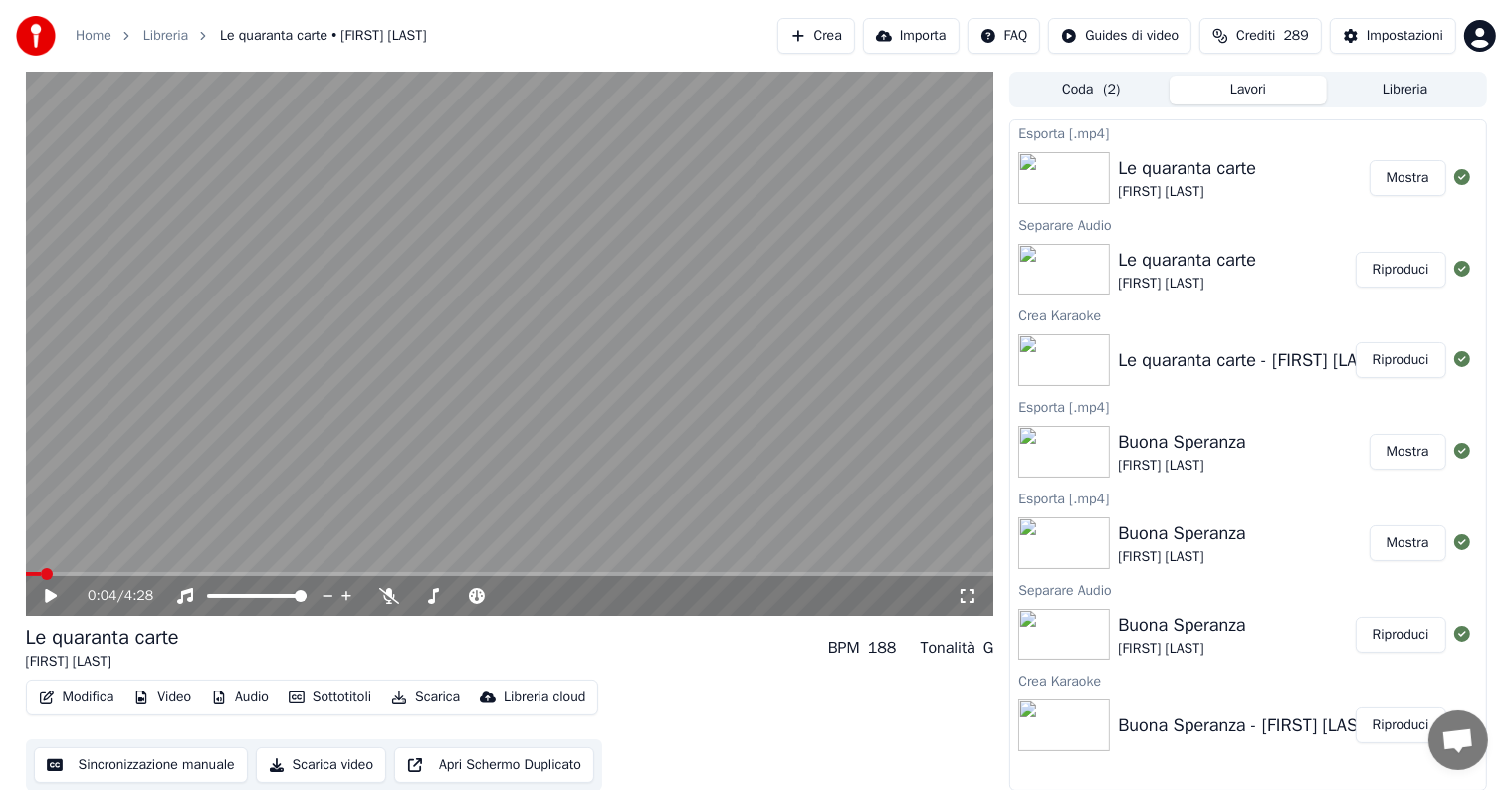 click on "Mostra" at bounding box center (1407, 178) 